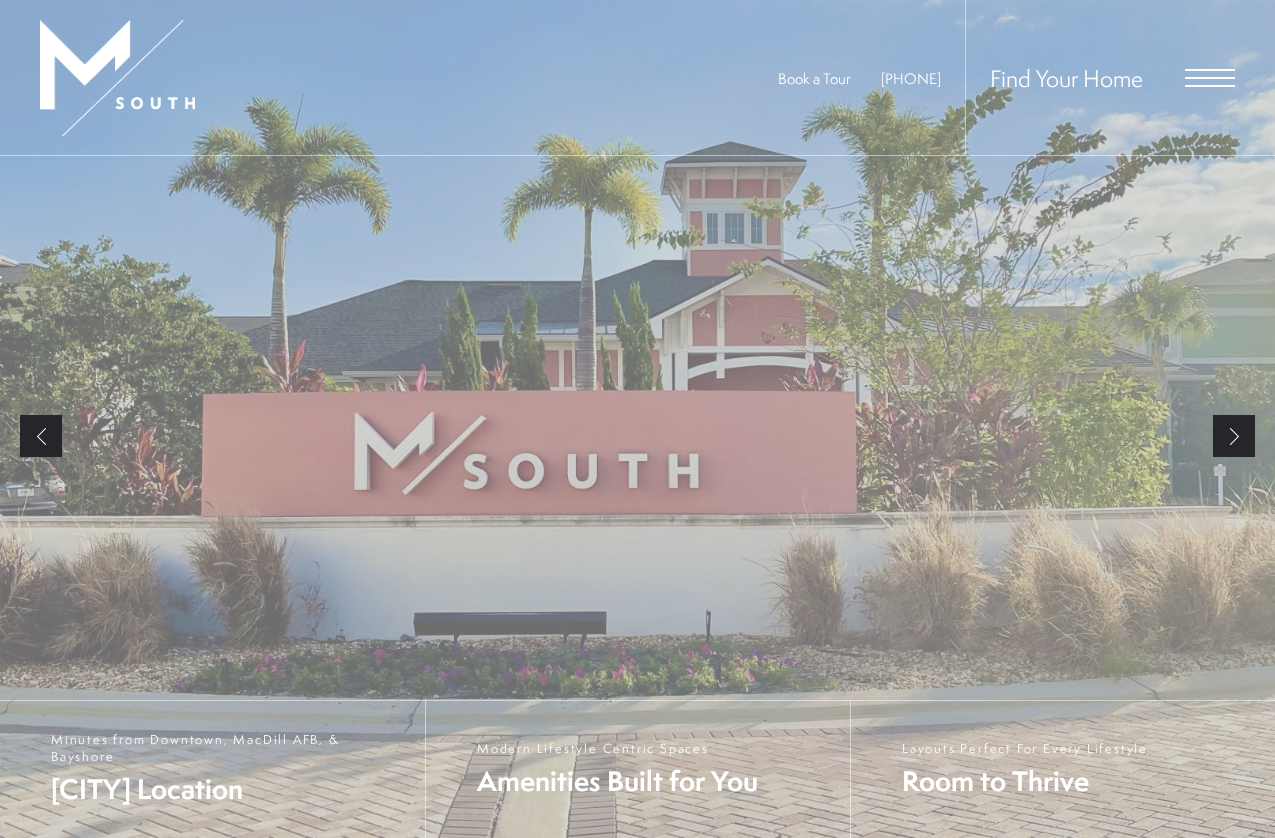 scroll, scrollTop: 0, scrollLeft: 0, axis: both 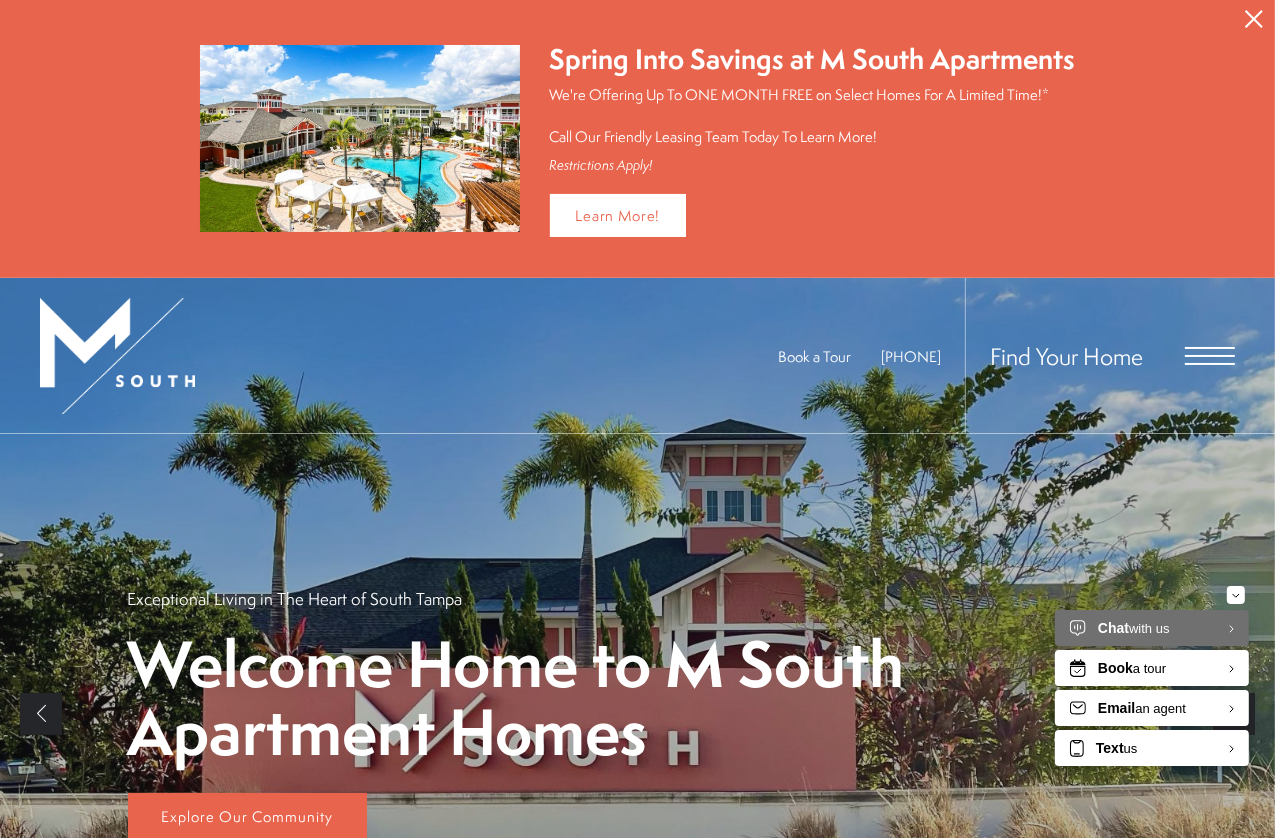 click on "Find Your Home" at bounding box center (1100, 355) 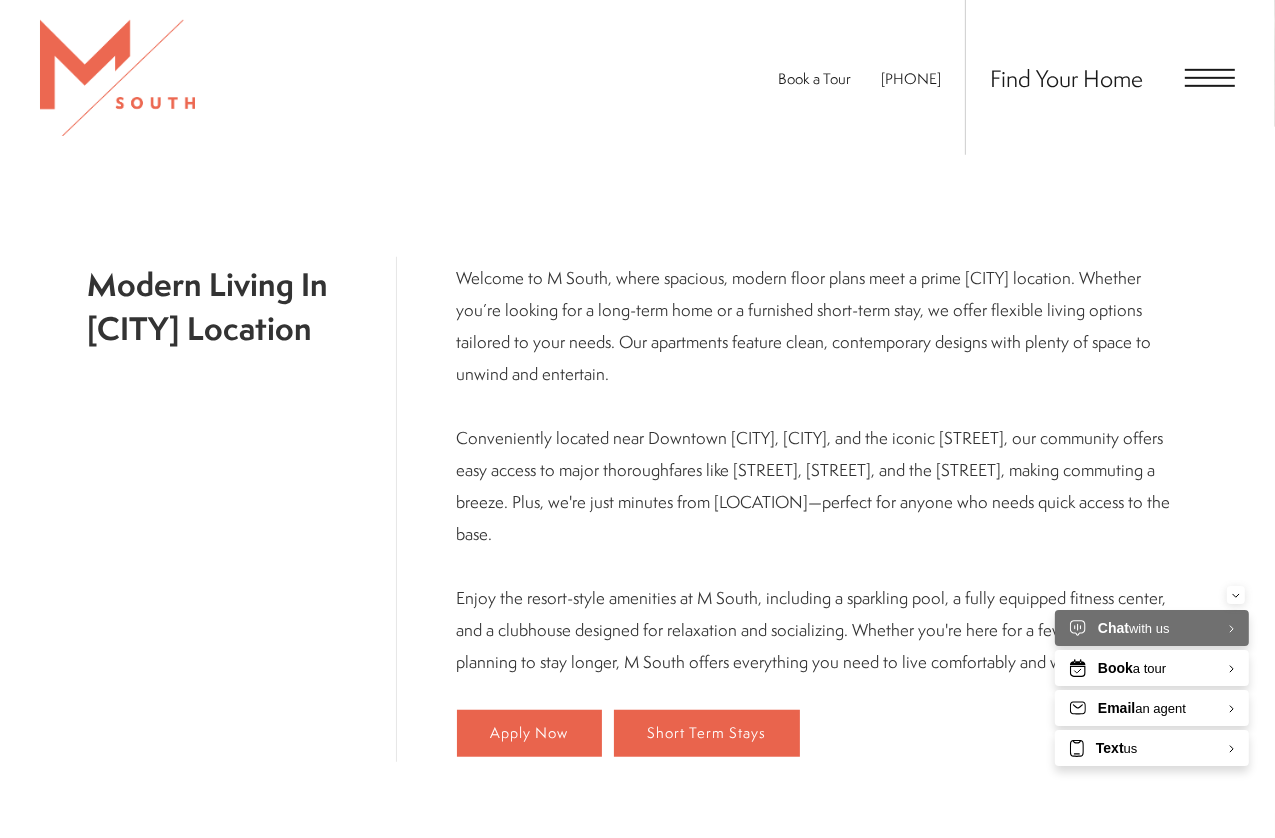 scroll, scrollTop: 989, scrollLeft: 0, axis: vertical 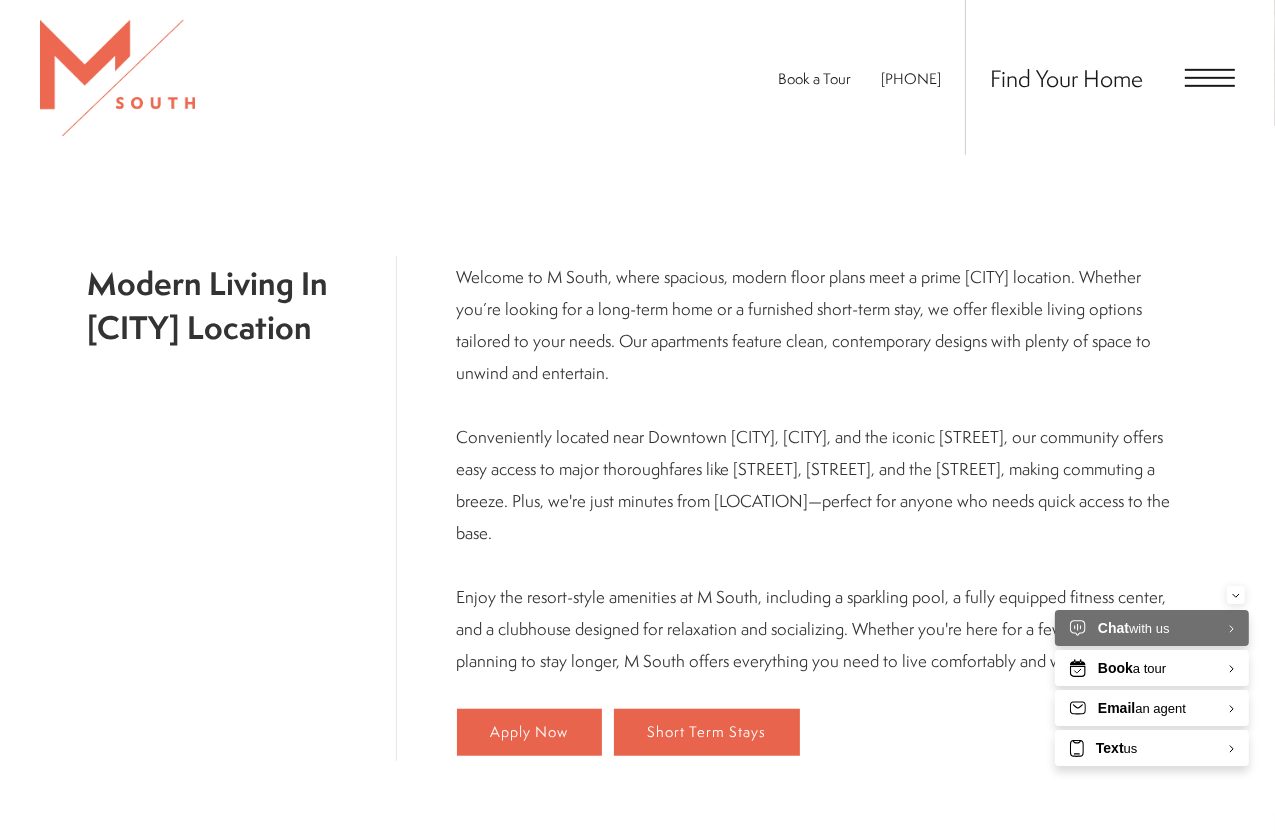 click at bounding box center (1210, 78) 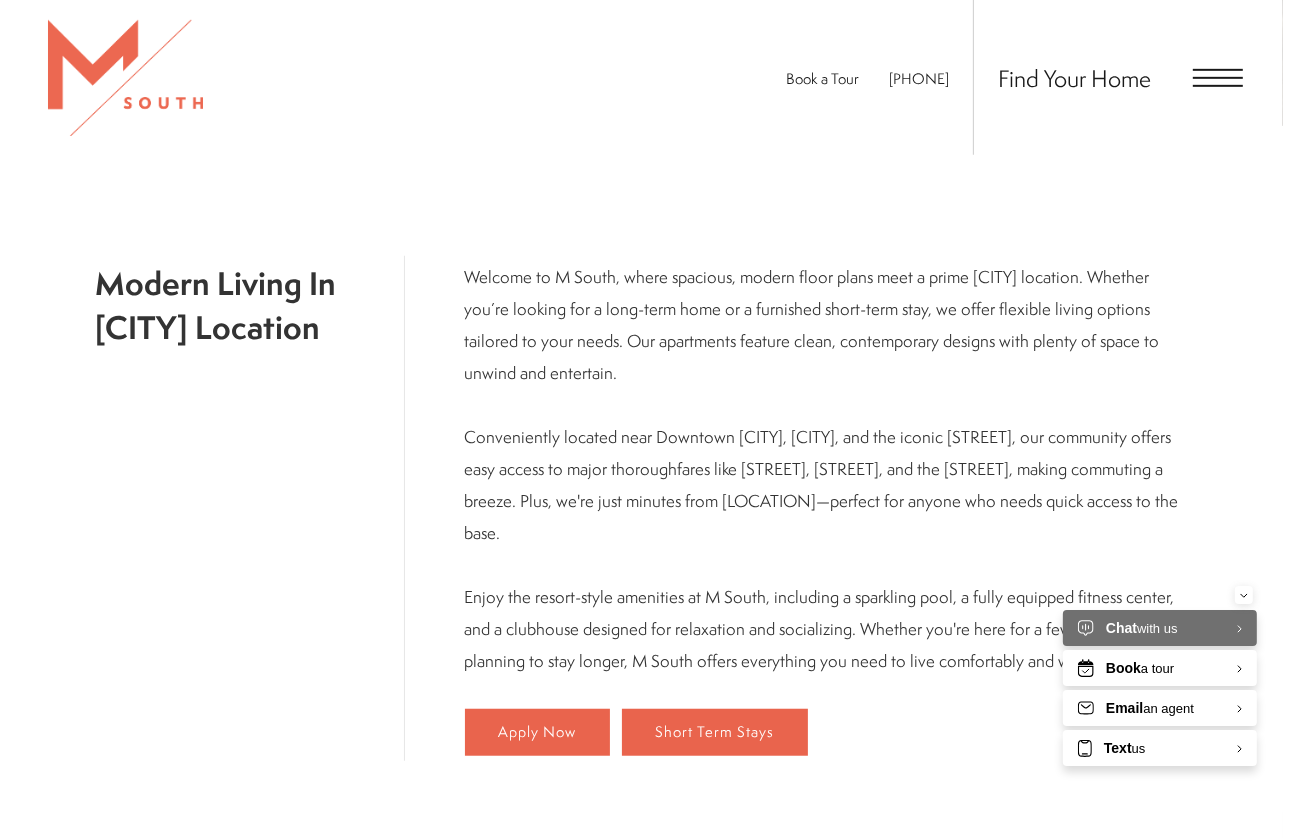 scroll, scrollTop: 0, scrollLeft: 0, axis: both 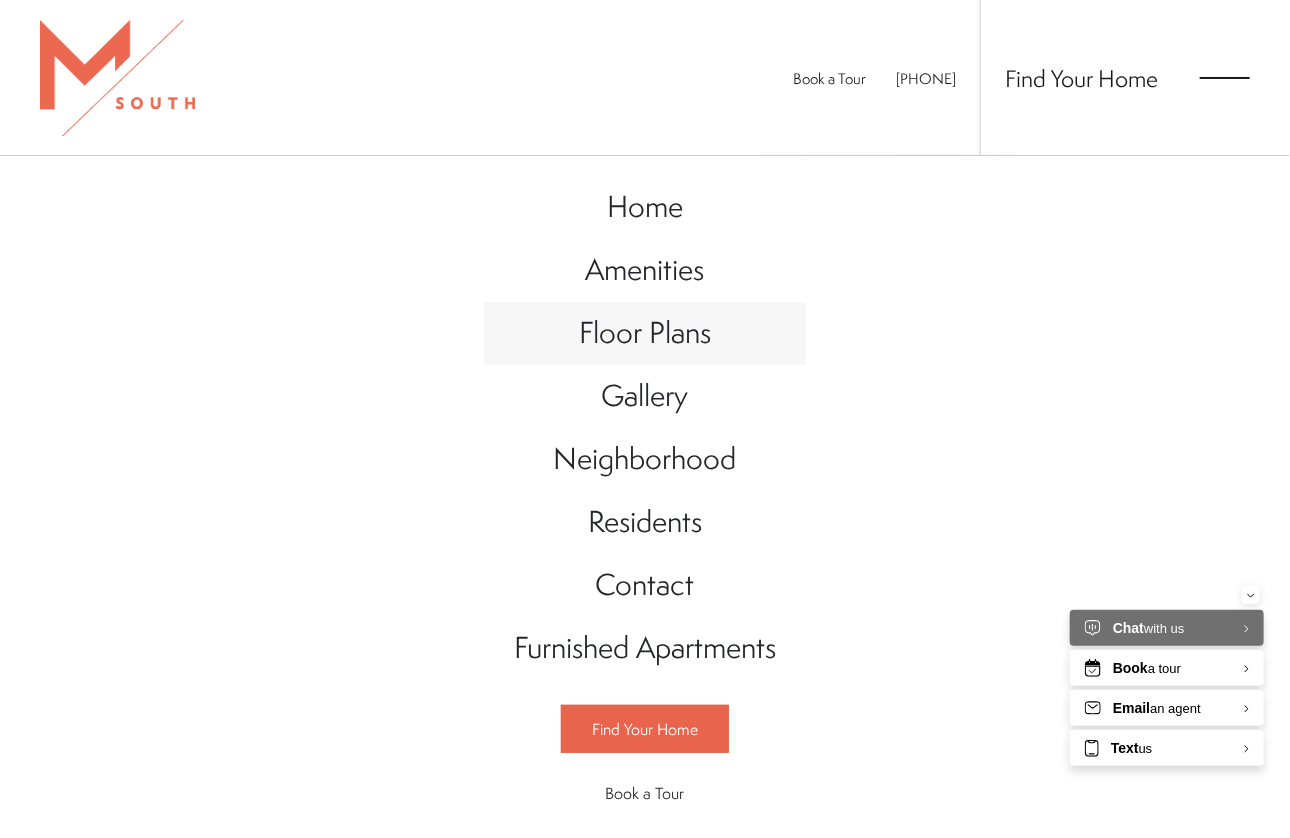 click on "Floor Plans" at bounding box center (645, 333) 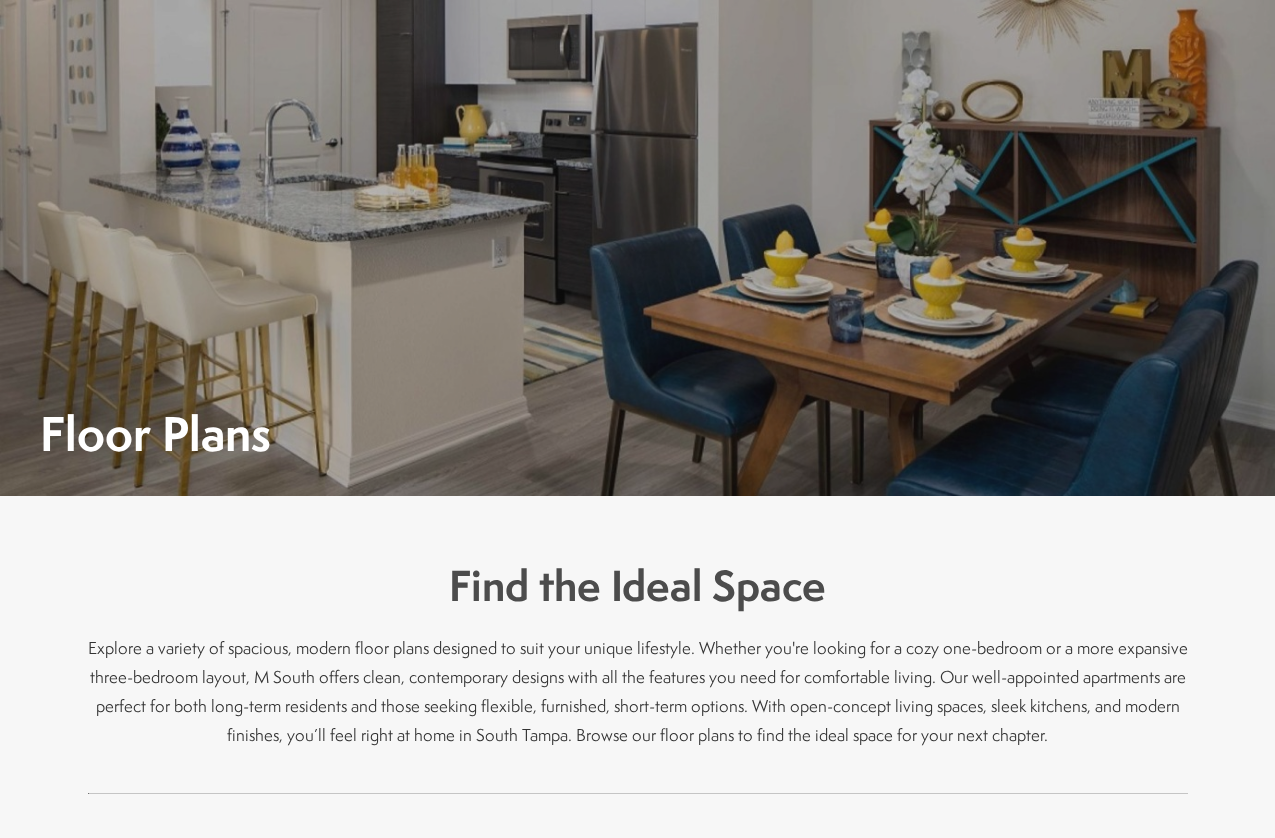 scroll, scrollTop: 0, scrollLeft: 0, axis: both 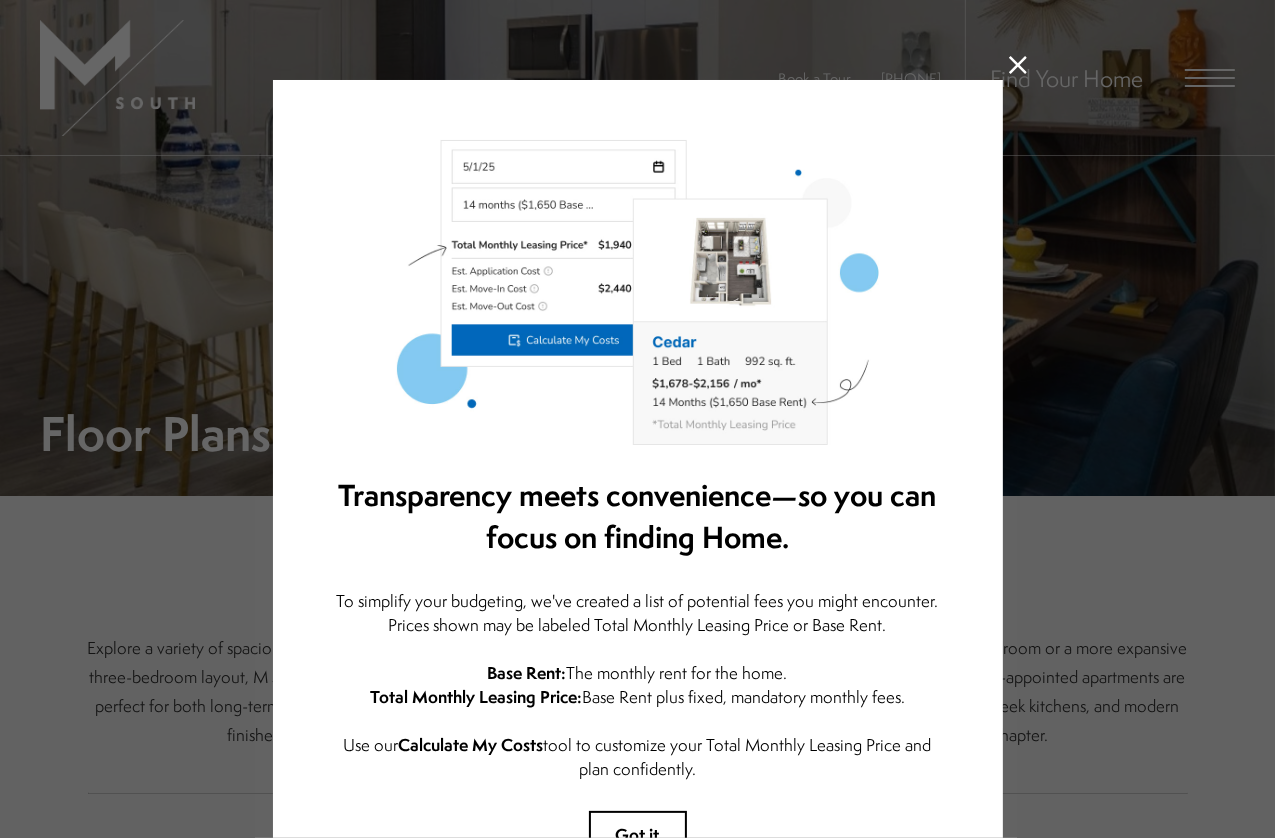 click 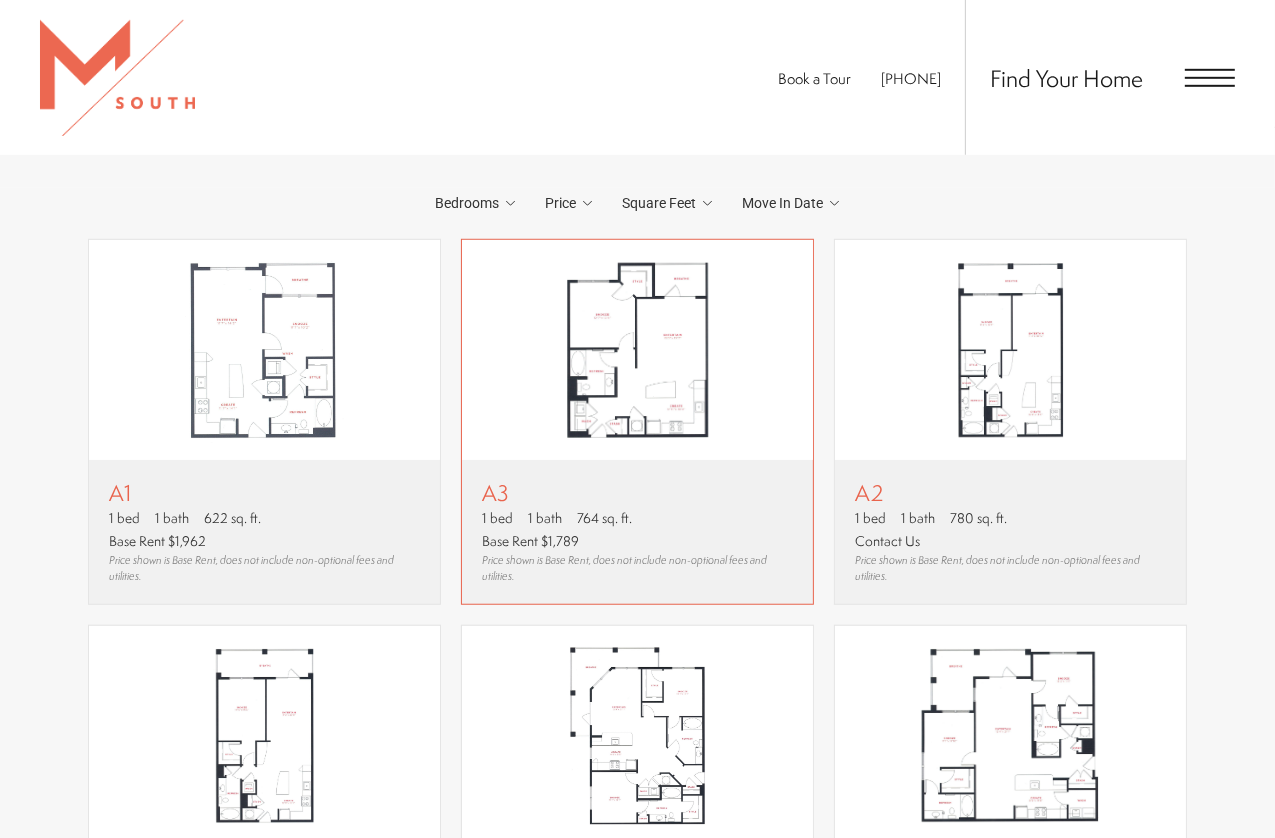 scroll, scrollTop: 1044, scrollLeft: 0, axis: vertical 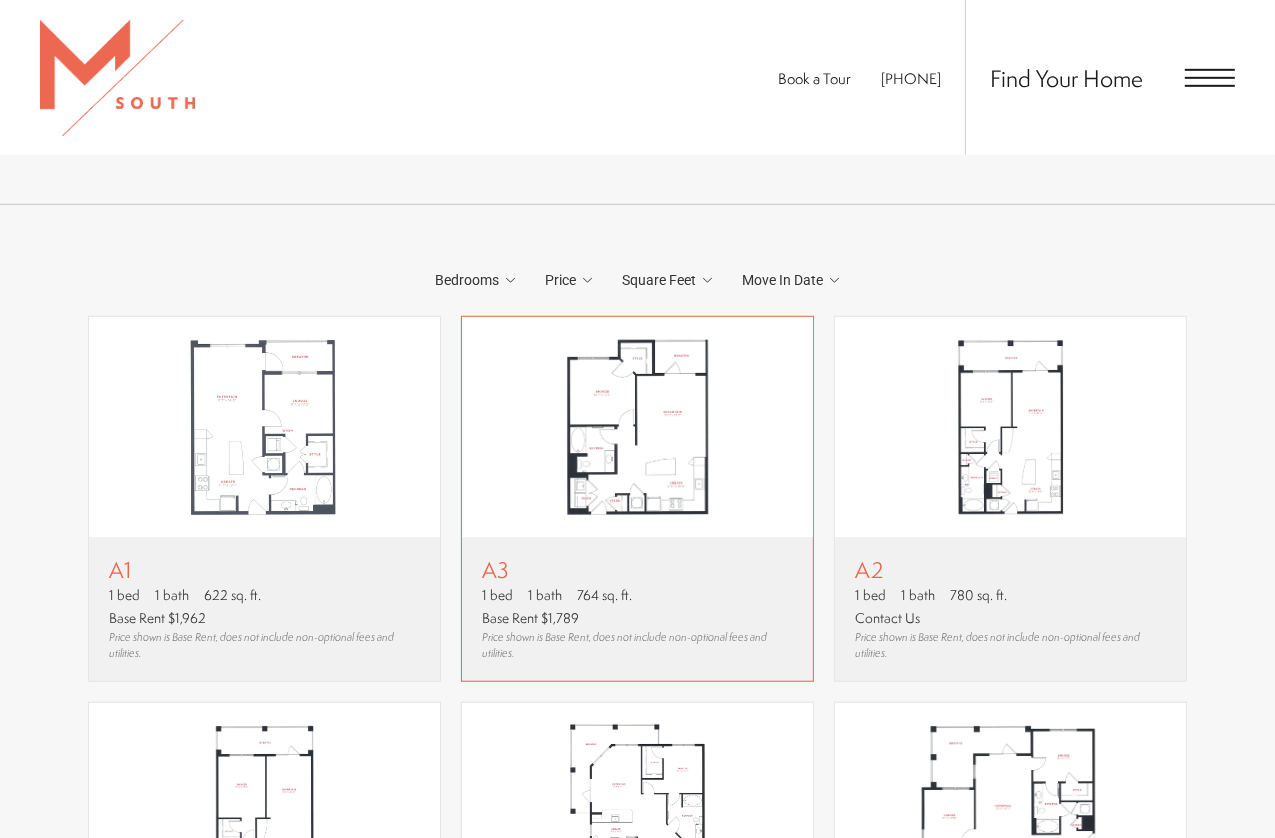 click at bounding box center (637, 427) 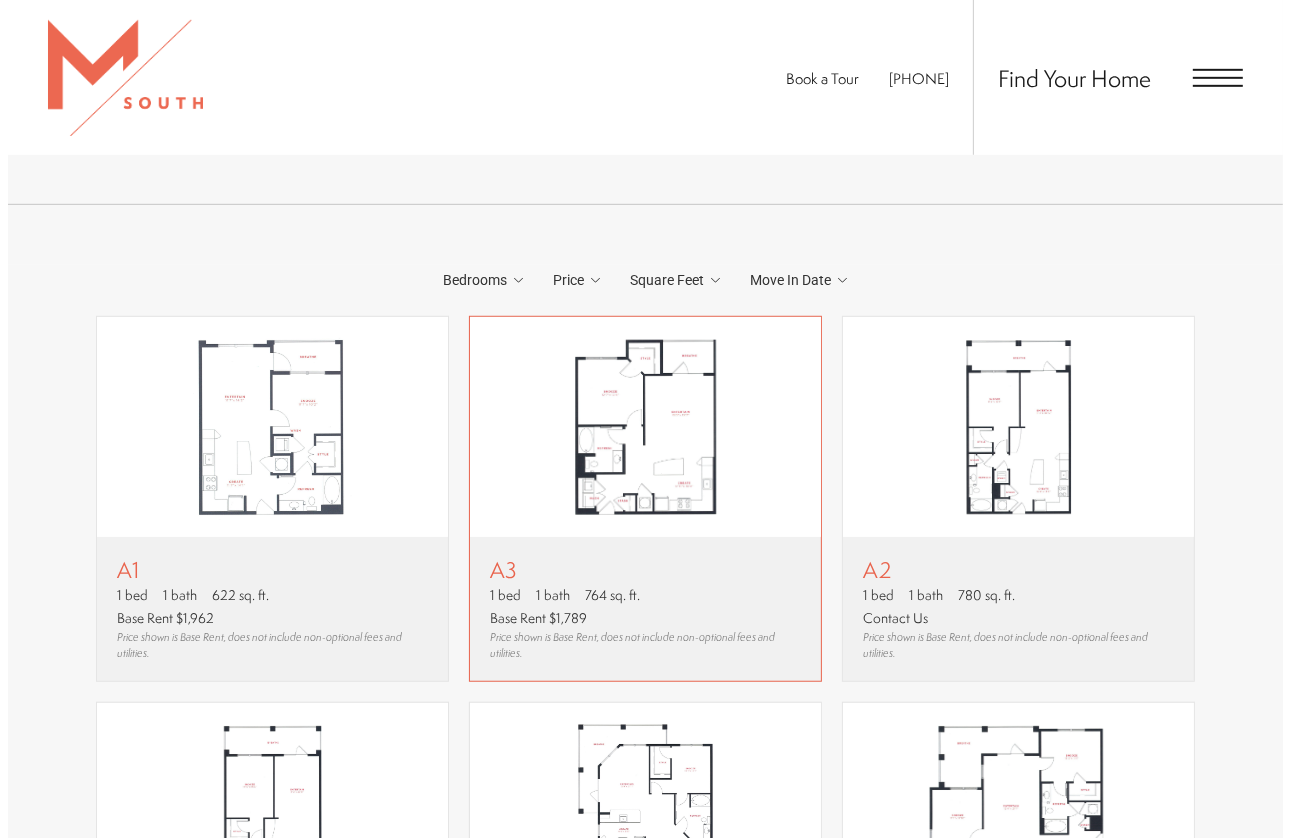 scroll, scrollTop: 0, scrollLeft: 0, axis: both 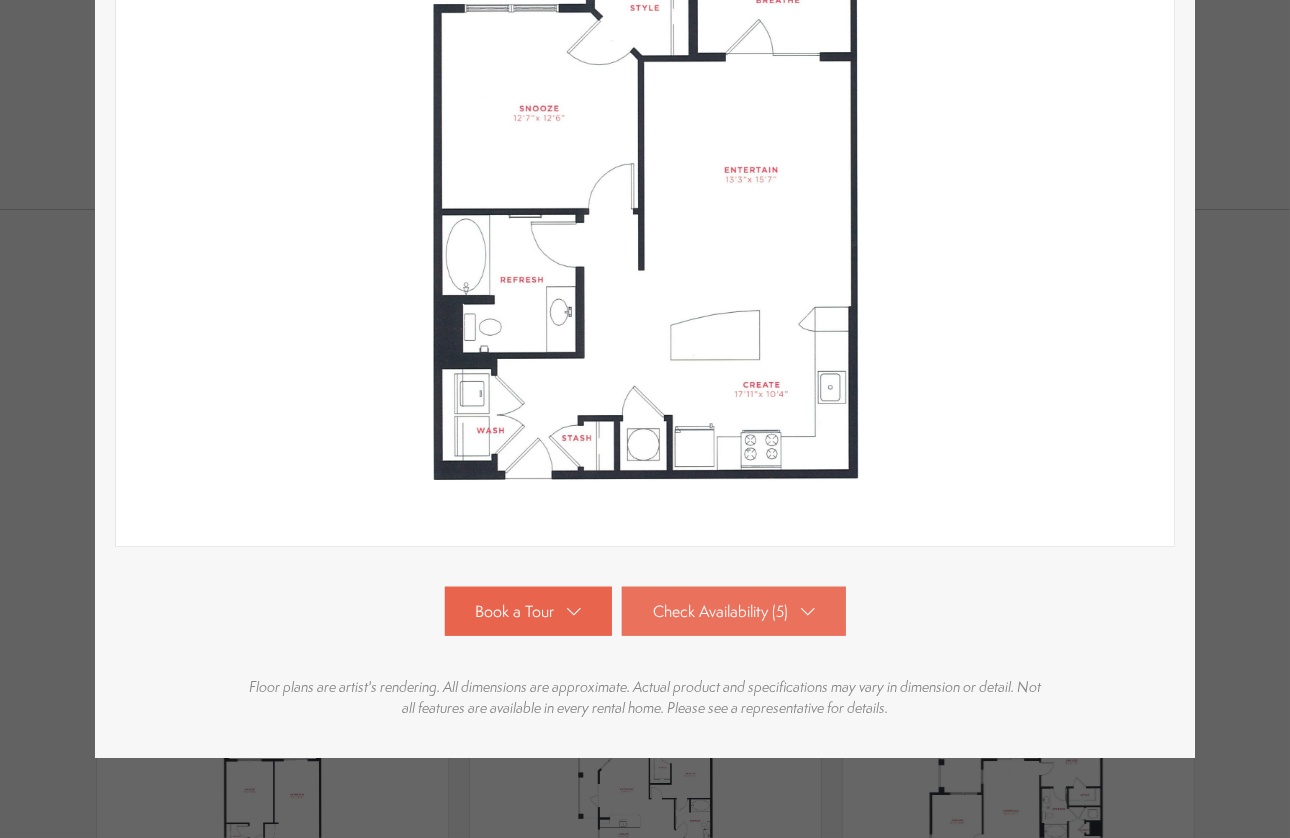click on "Check Availability (5)" at bounding box center [720, 611] 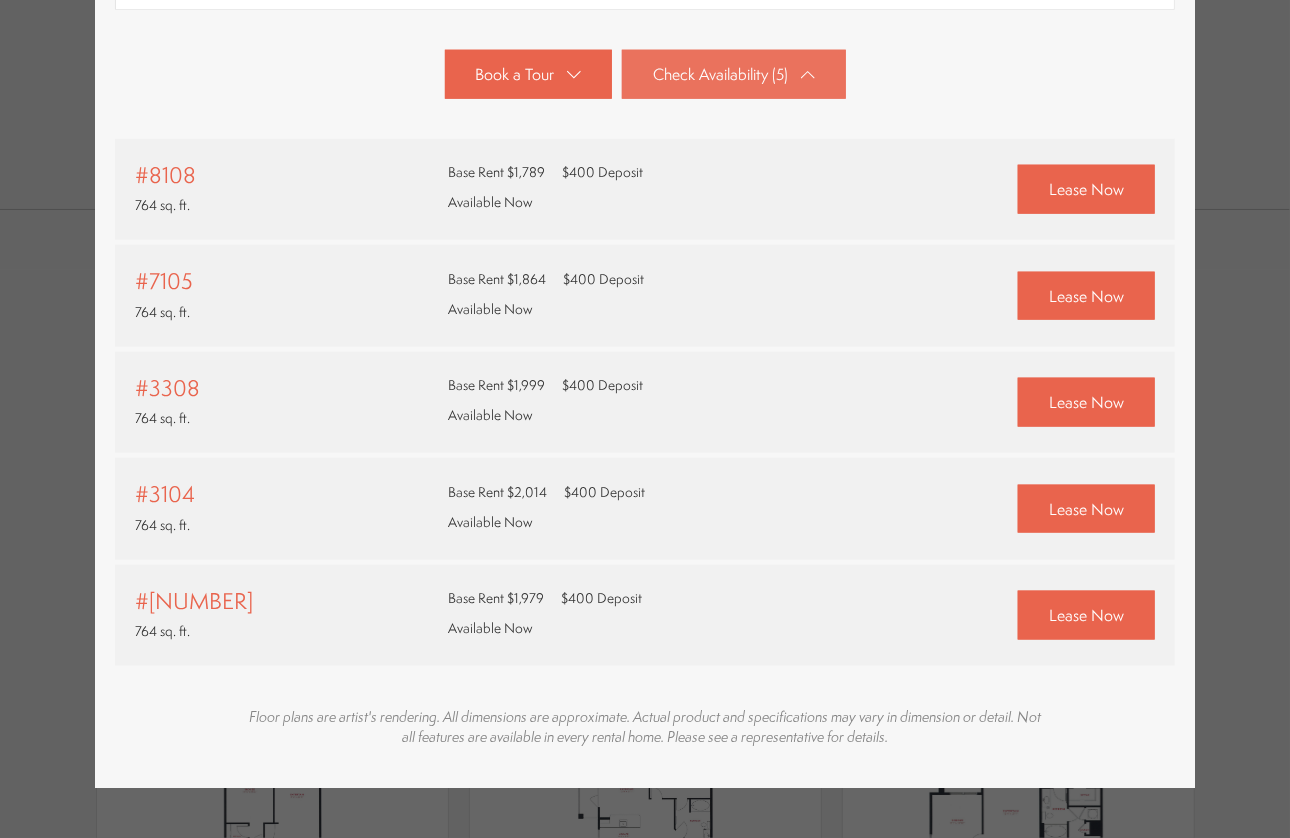 scroll, scrollTop: 877, scrollLeft: 0, axis: vertical 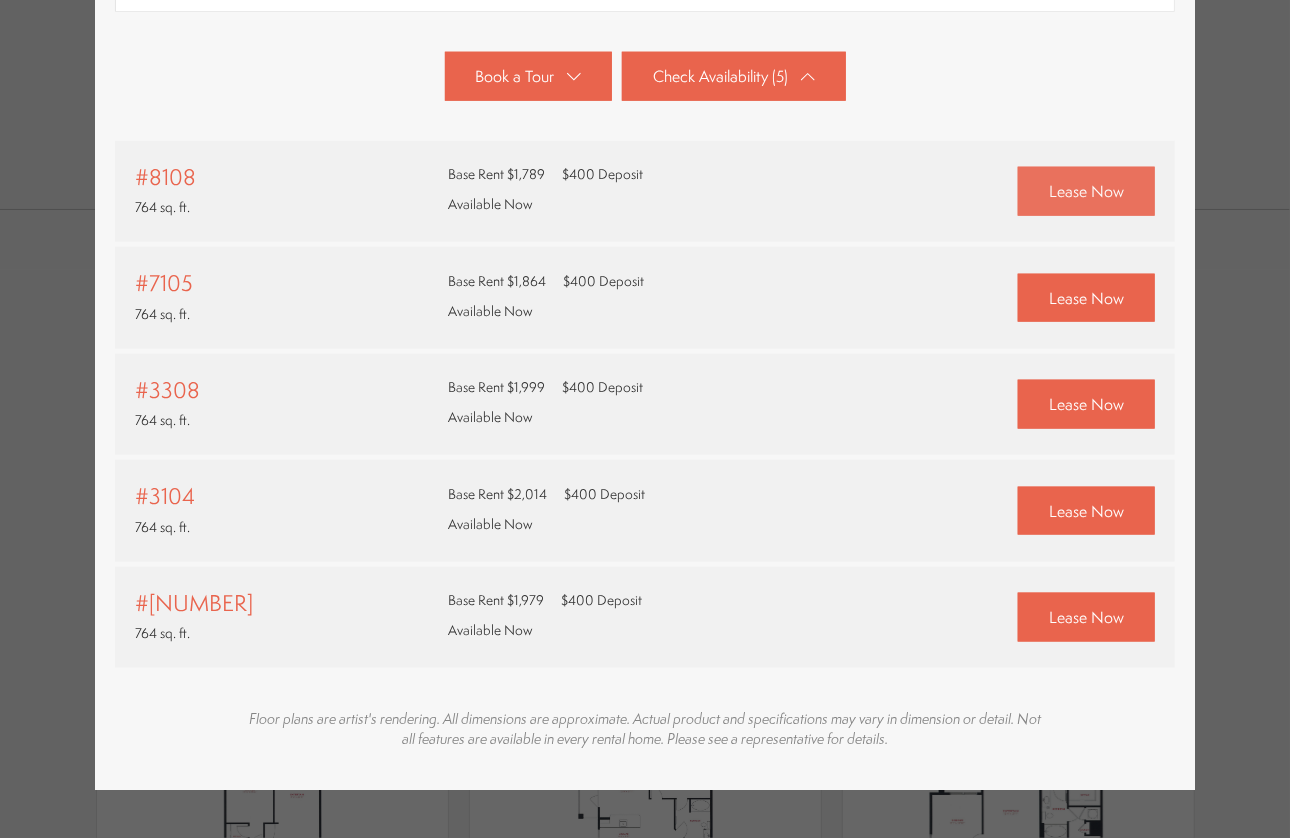 click on "Lease Now" at bounding box center (1086, 191) 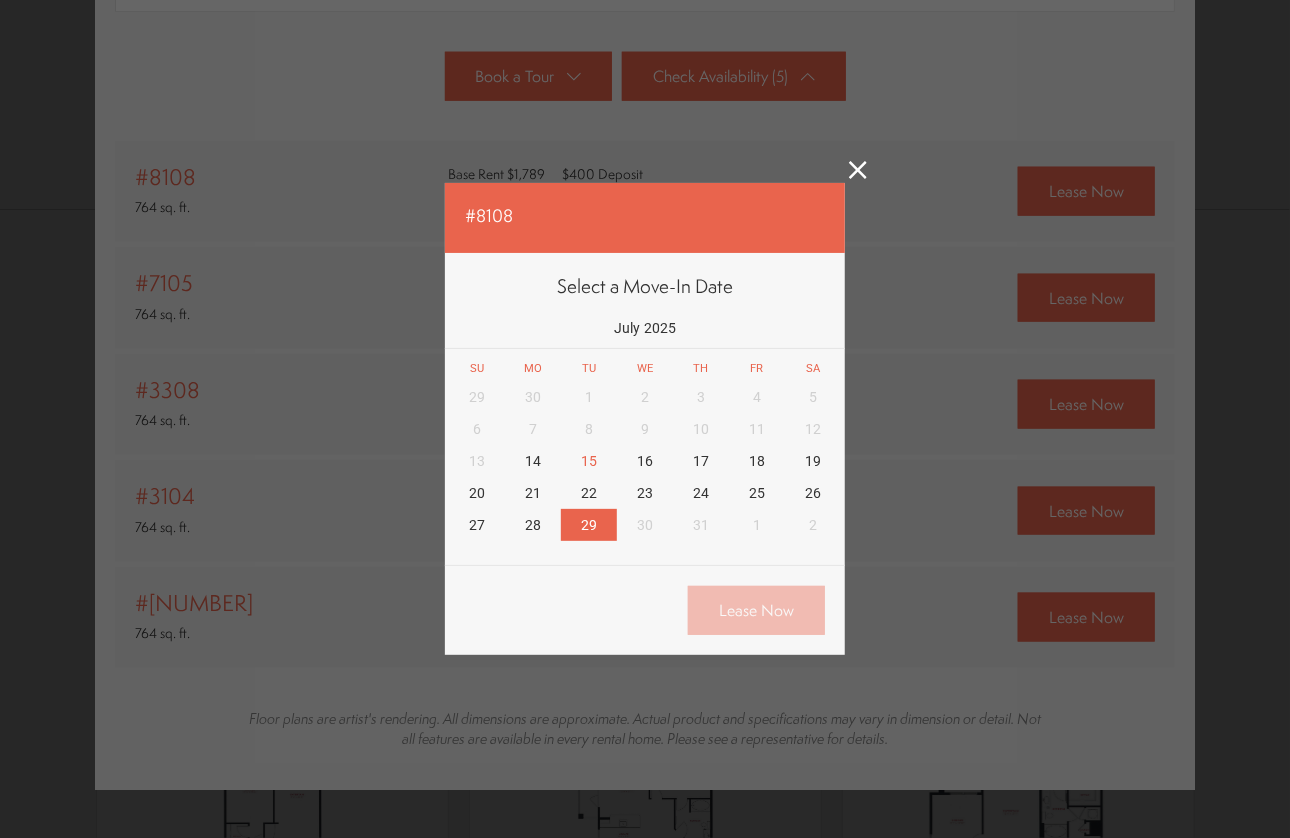 click on "29" at bounding box center (589, 525) 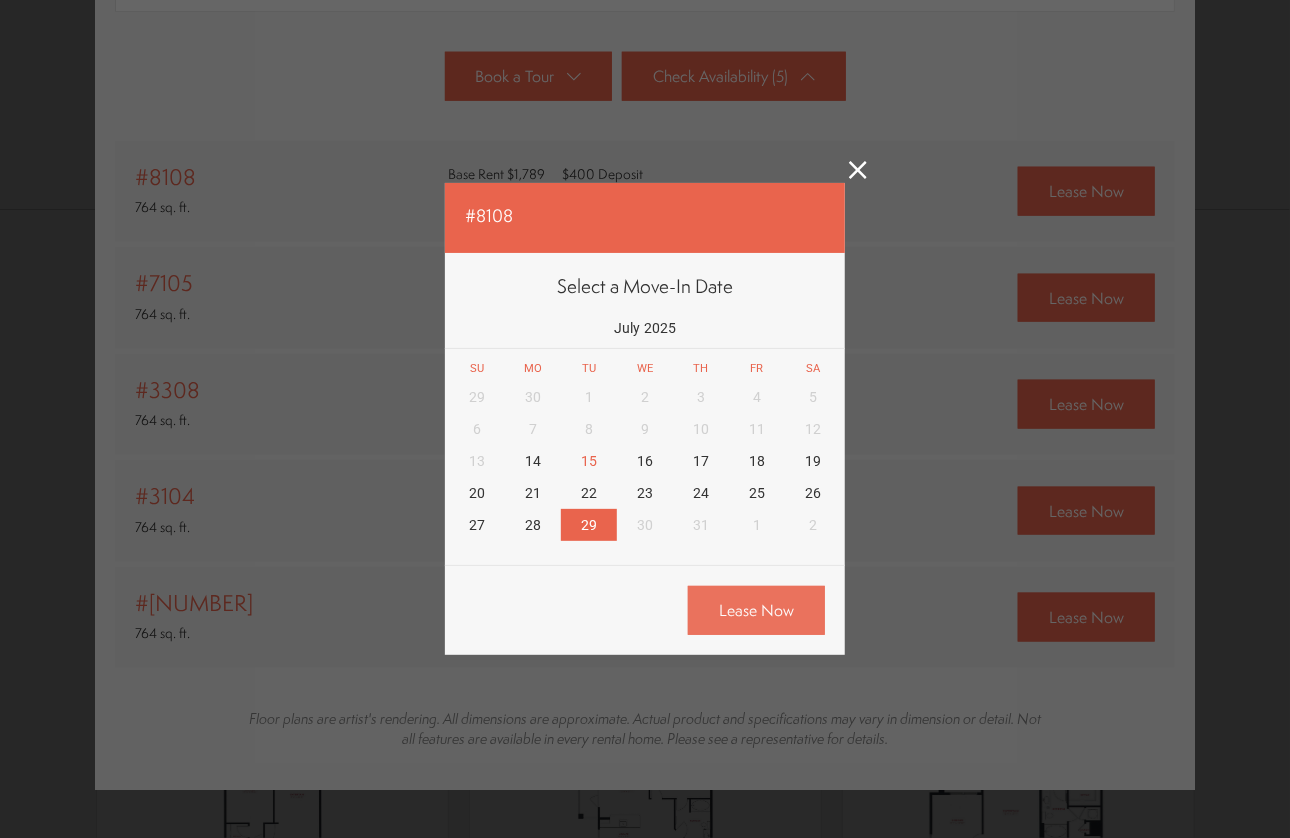click on "Lease Now" at bounding box center [756, 610] 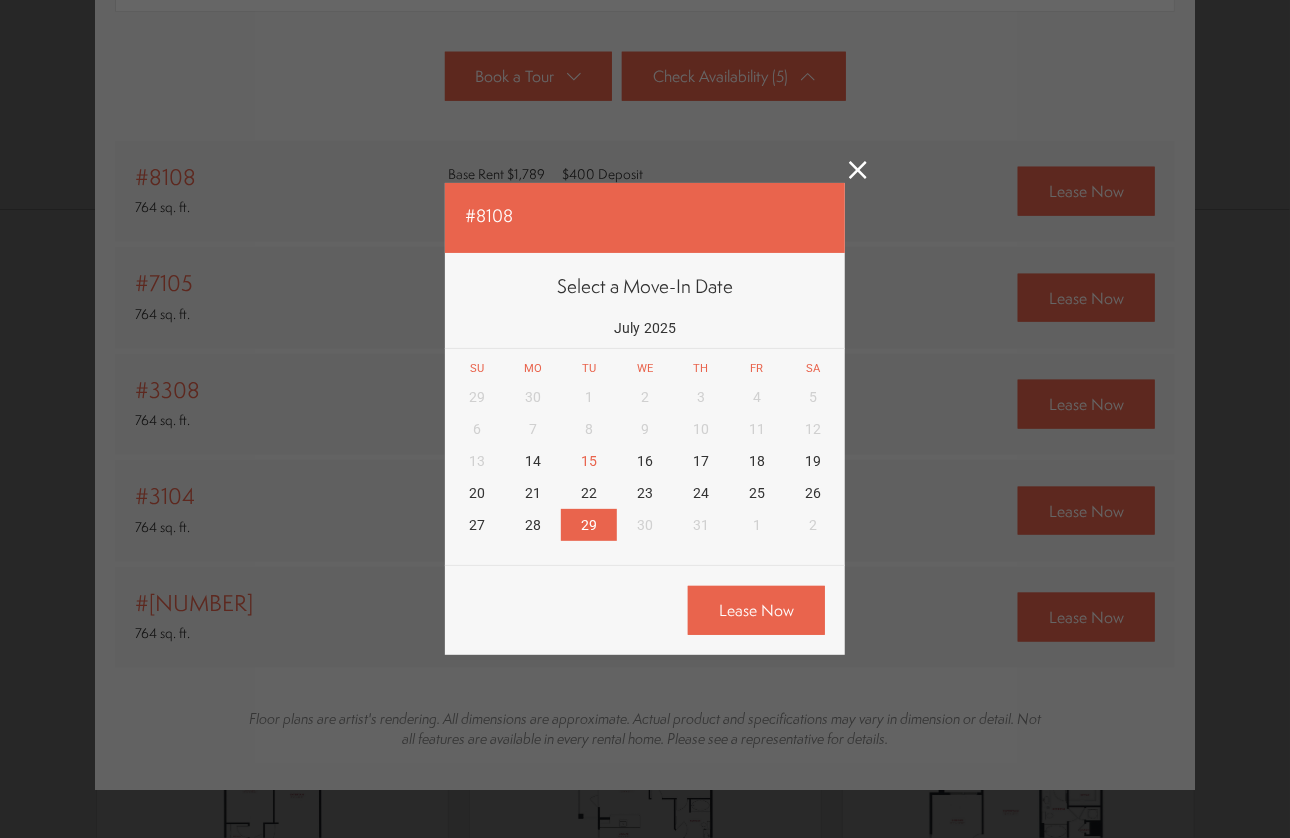 click 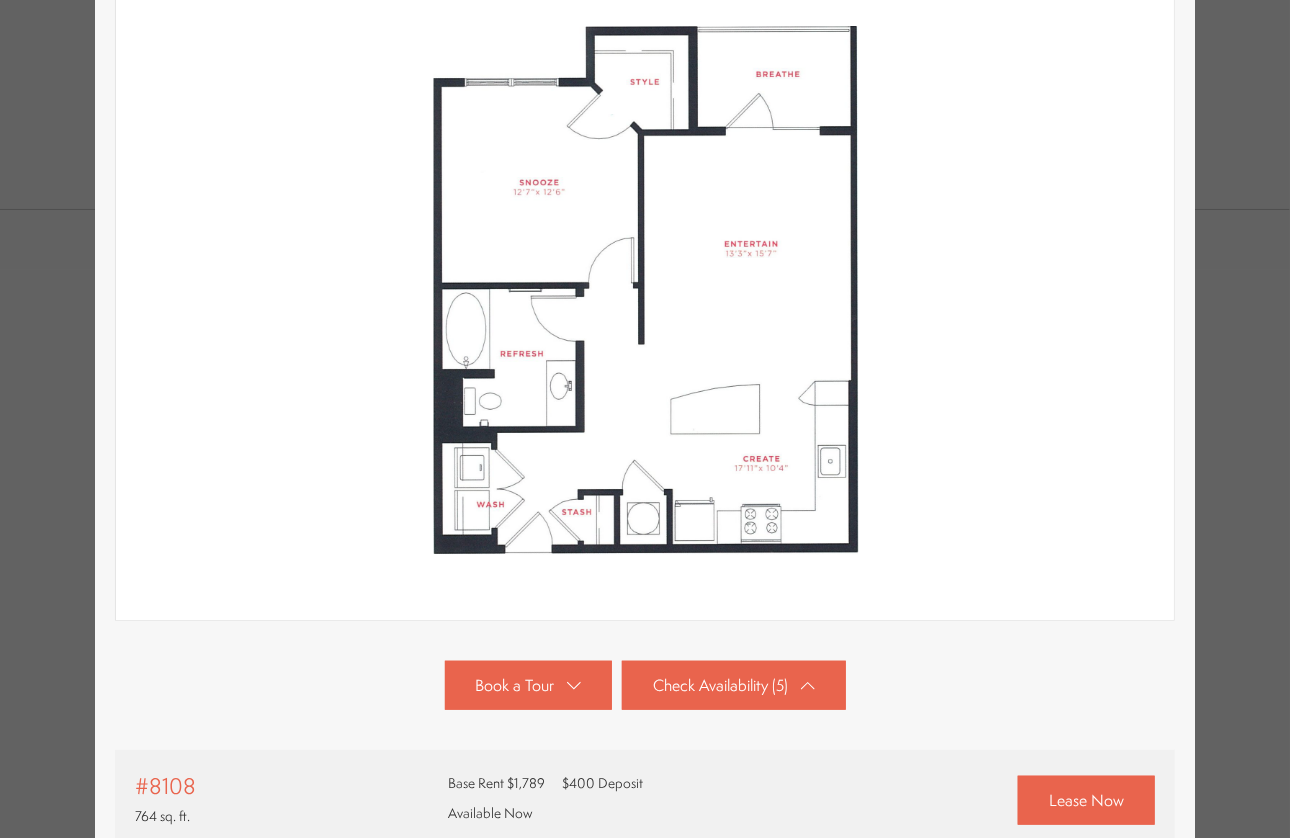 scroll, scrollTop: 0, scrollLeft: 0, axis: both 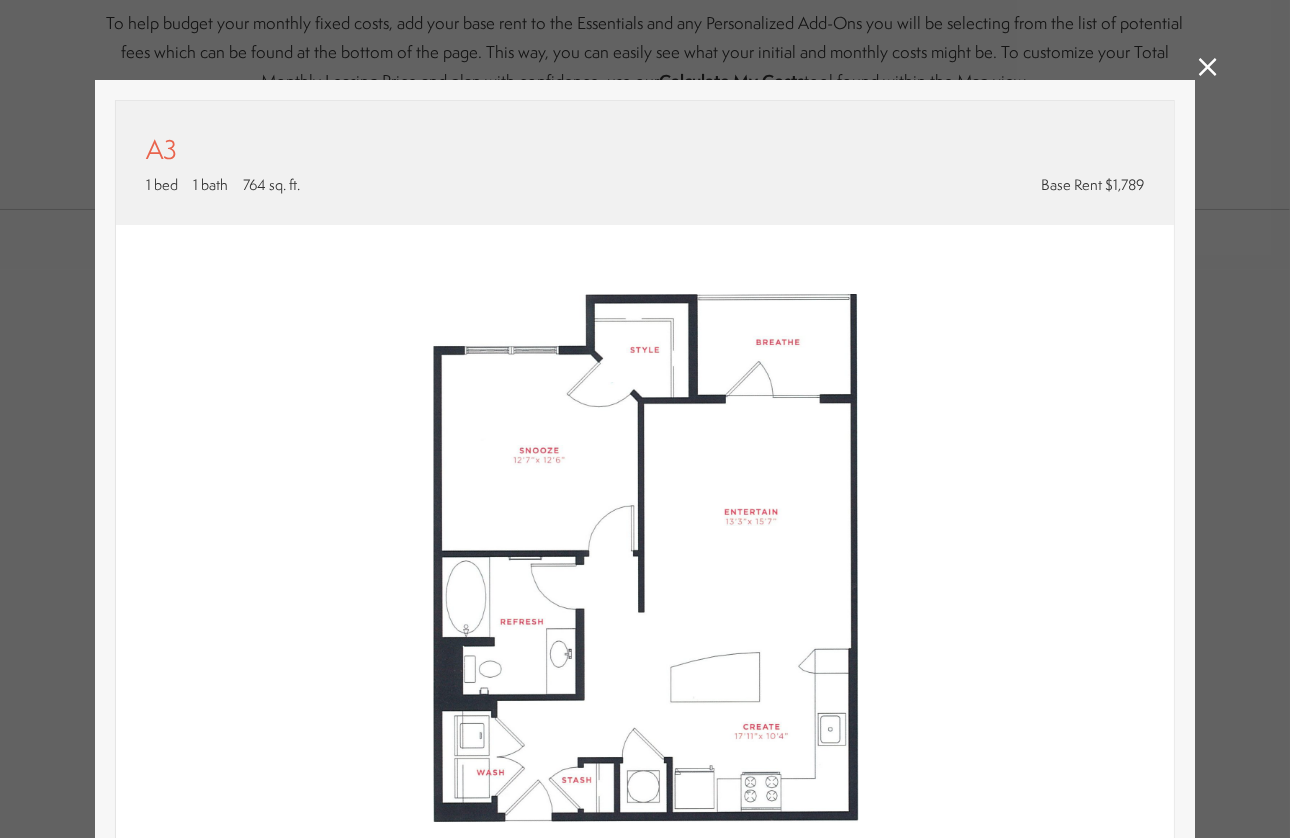 click 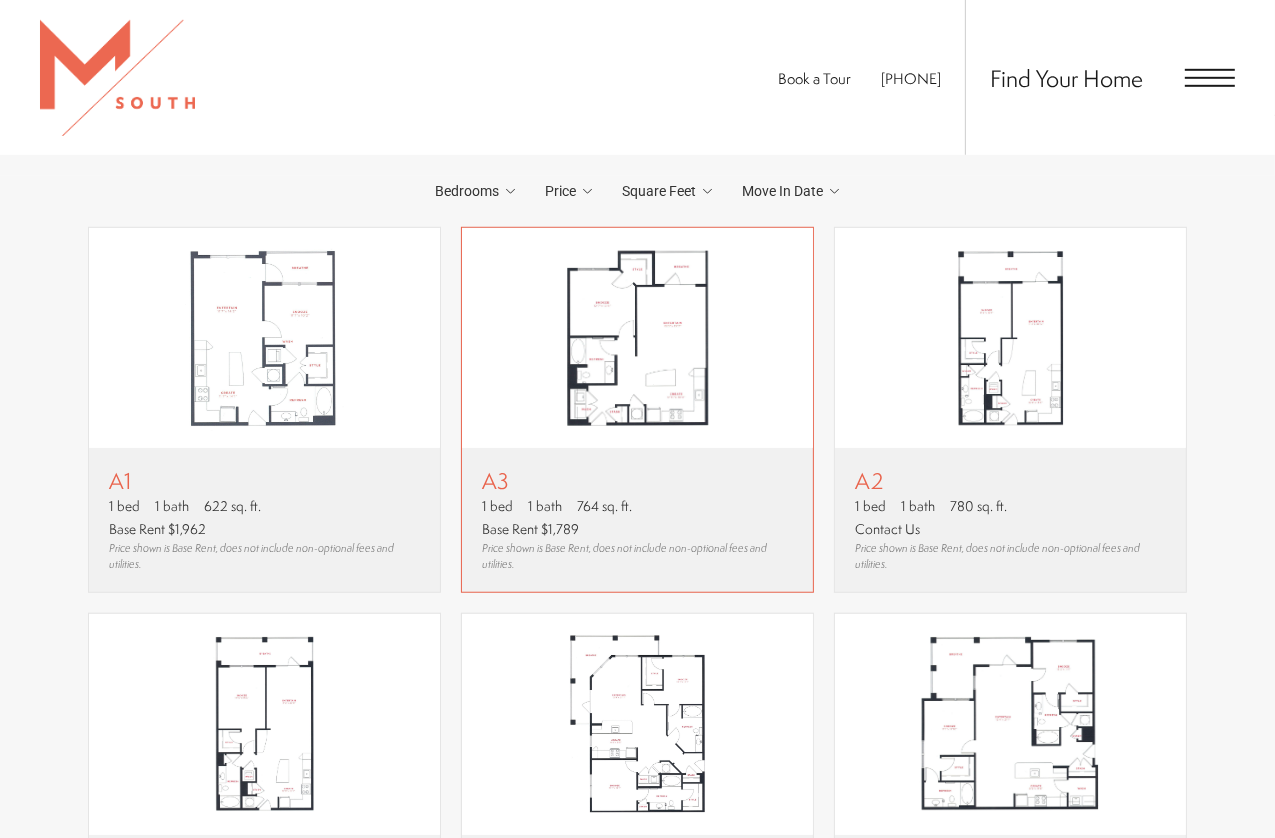 scroll, scrollTop: 1132, scrollLeft: 0, axis: vertical 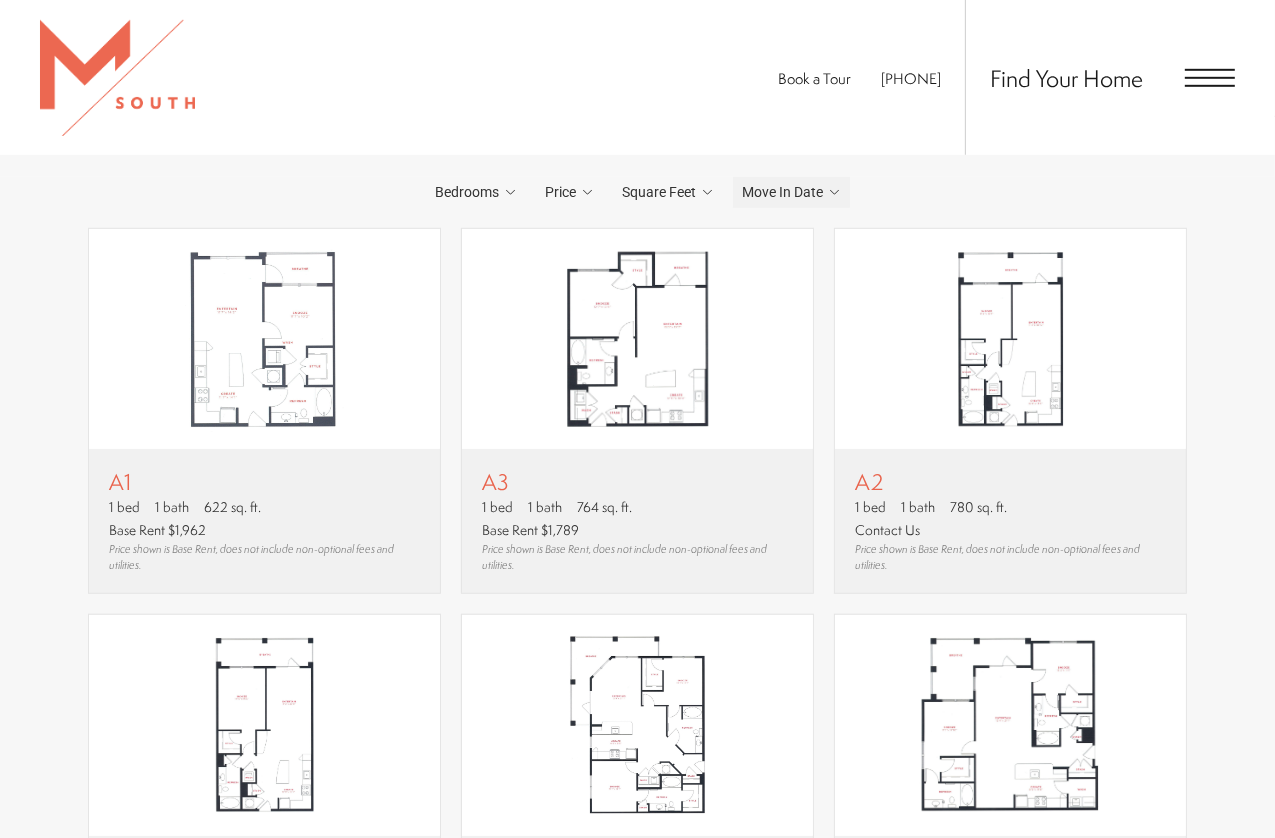 click on "Move In Date" at bounding box center [791, 192] 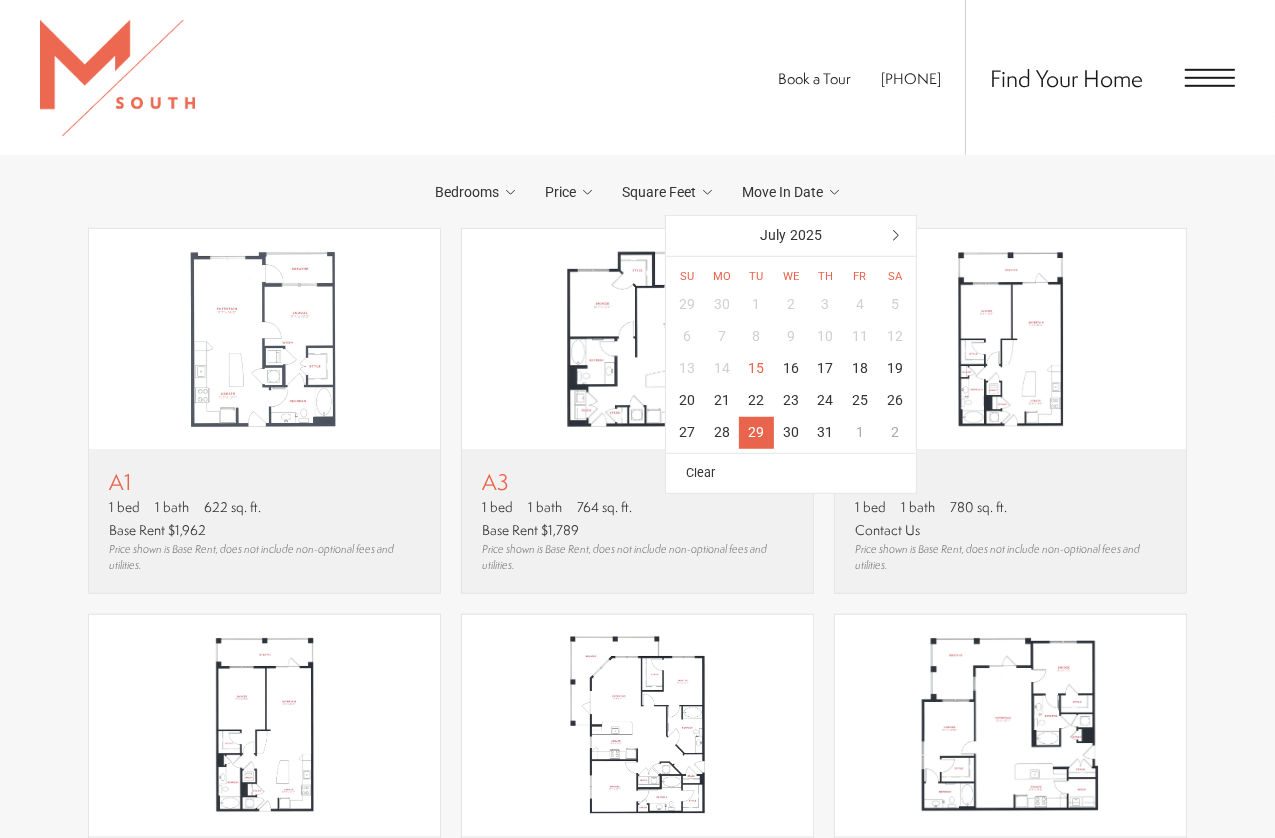 click on "29" at bounding box center [756, 433] 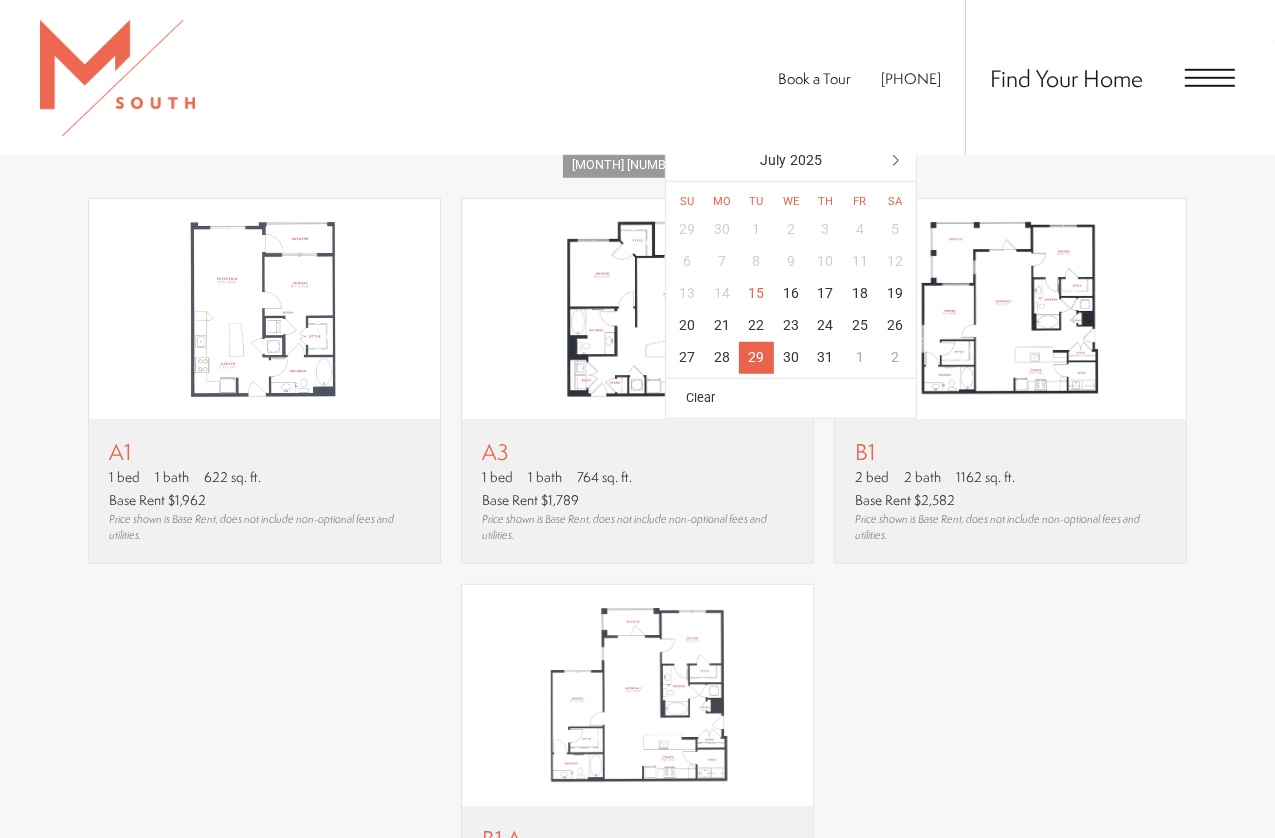scroll, scrollTop: 1205, scrollLeft: 0, axis: vertical 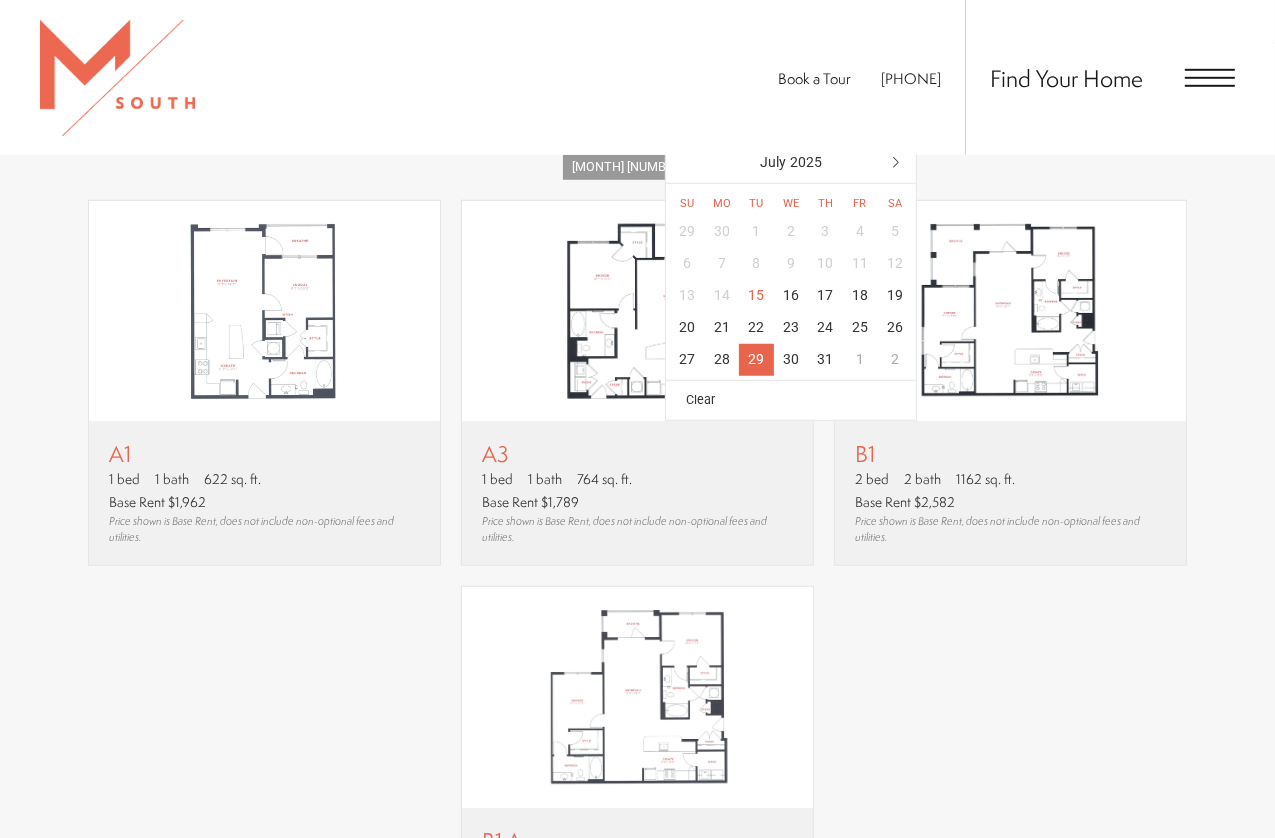 click at bounding box center (1210, 78) 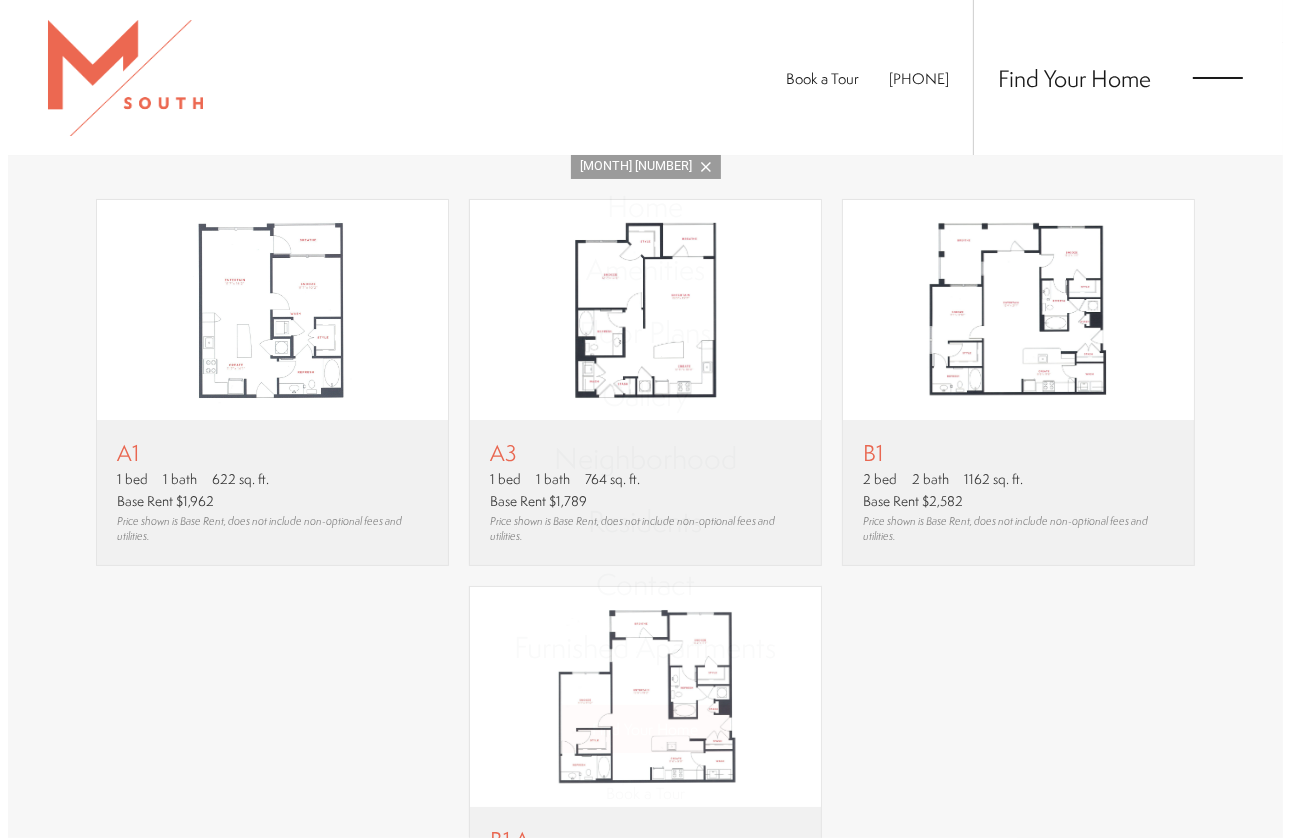 scroll, scrollTop: 0, scrollLeft: 0, axis: both 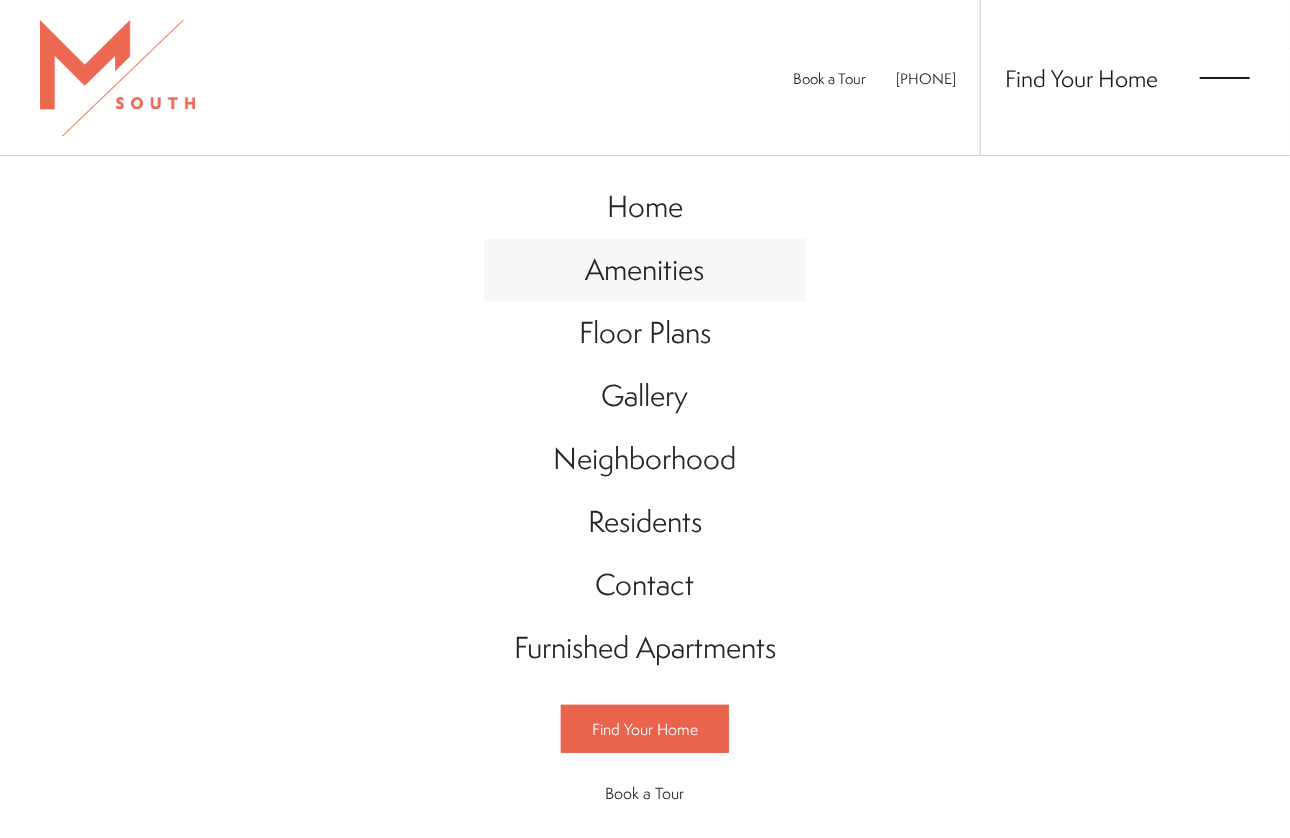 click on "Amenities" at bounding box center [645, 269] 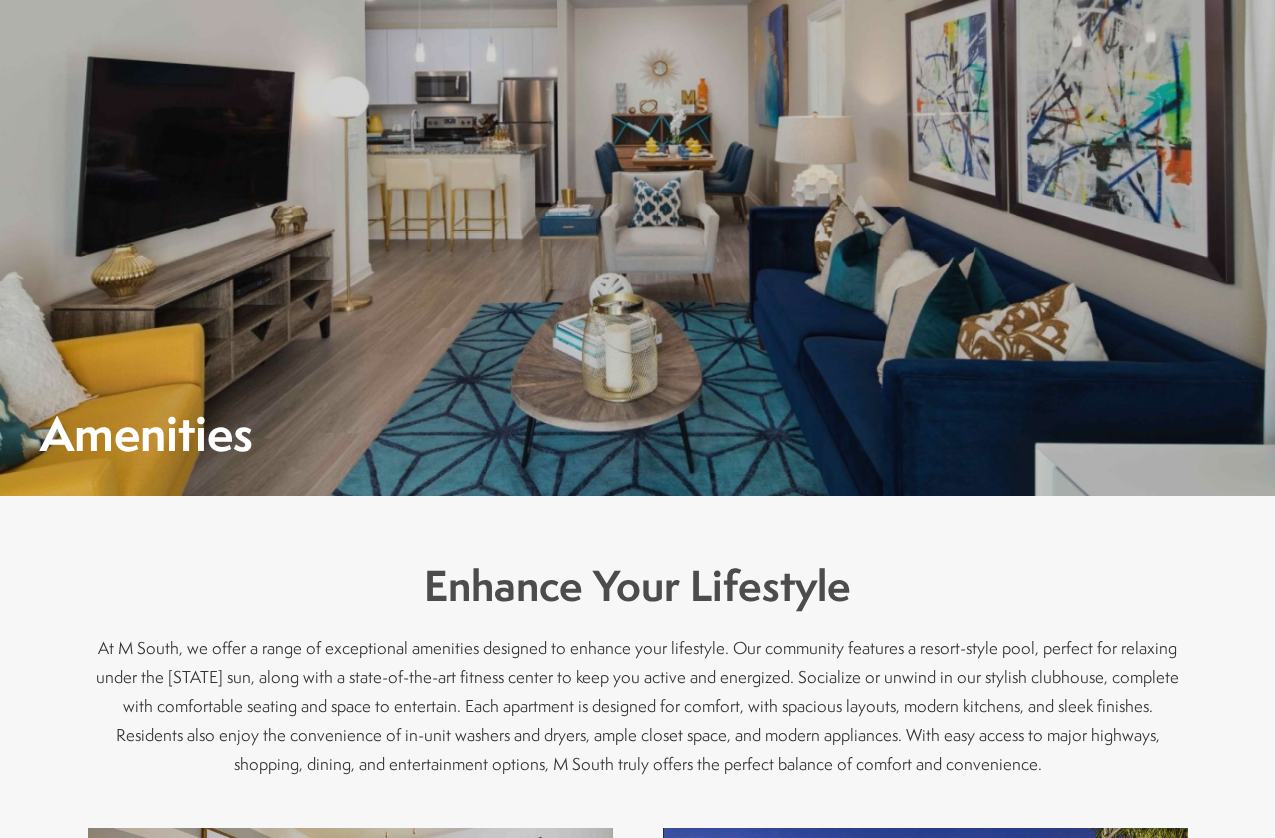 scroll, scrollTop: 0, scrollLeft: 0, axis: both 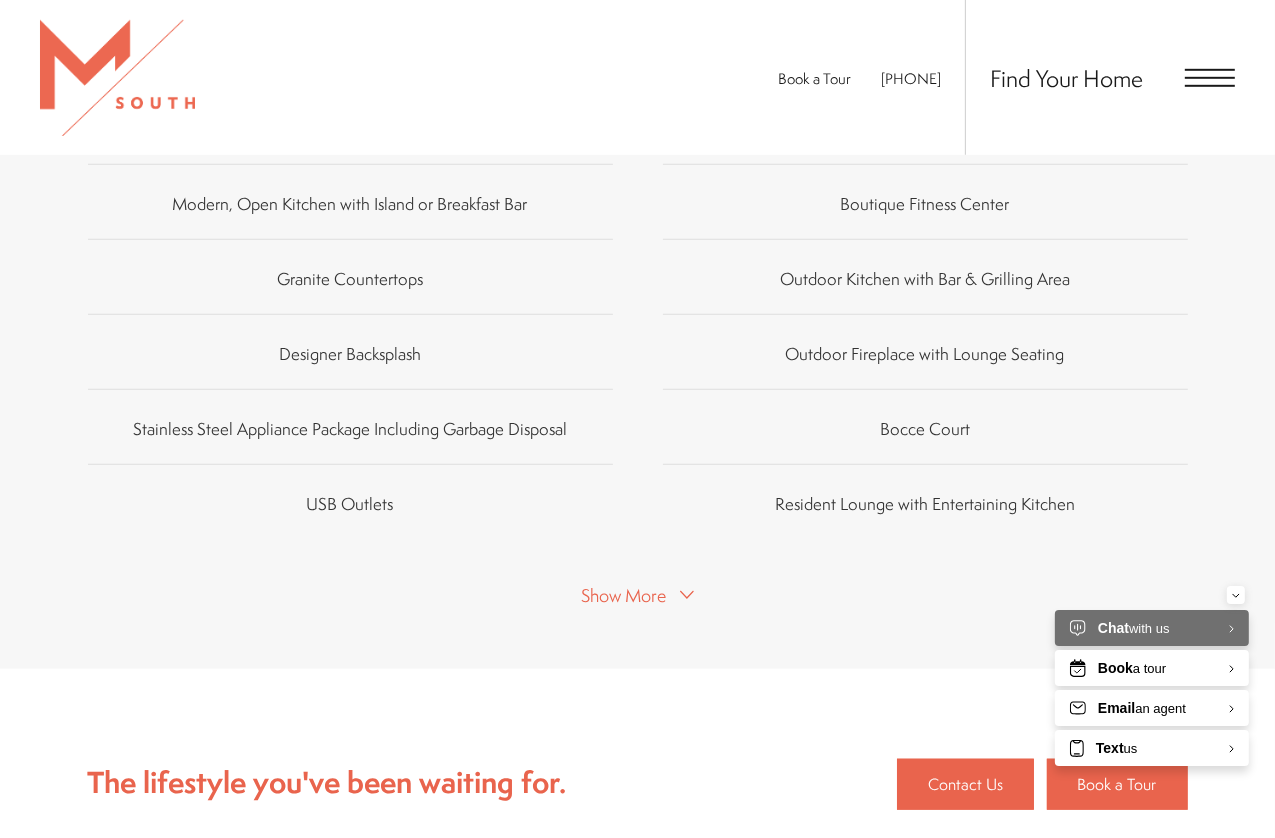 click 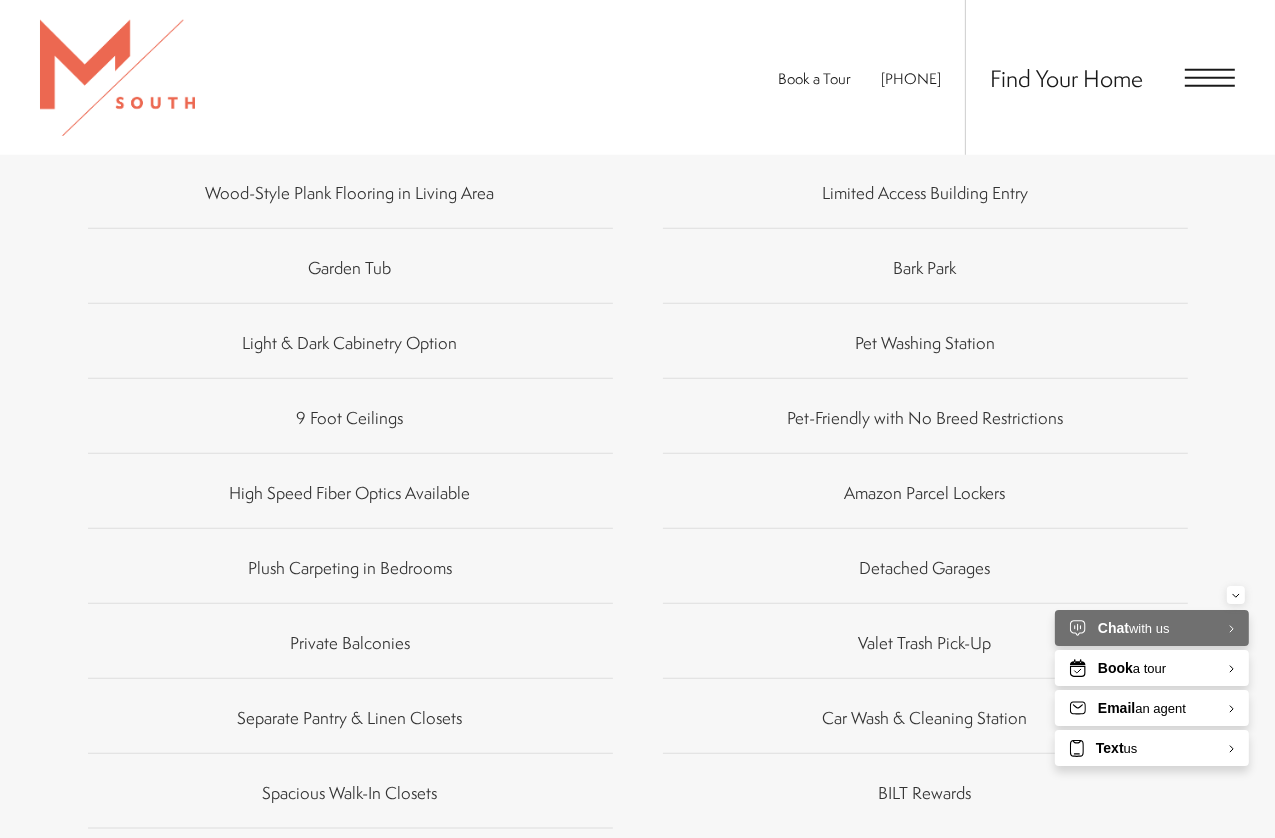 scroll, scrollTop: 1708, scrollLeft: 0, axis: vertical 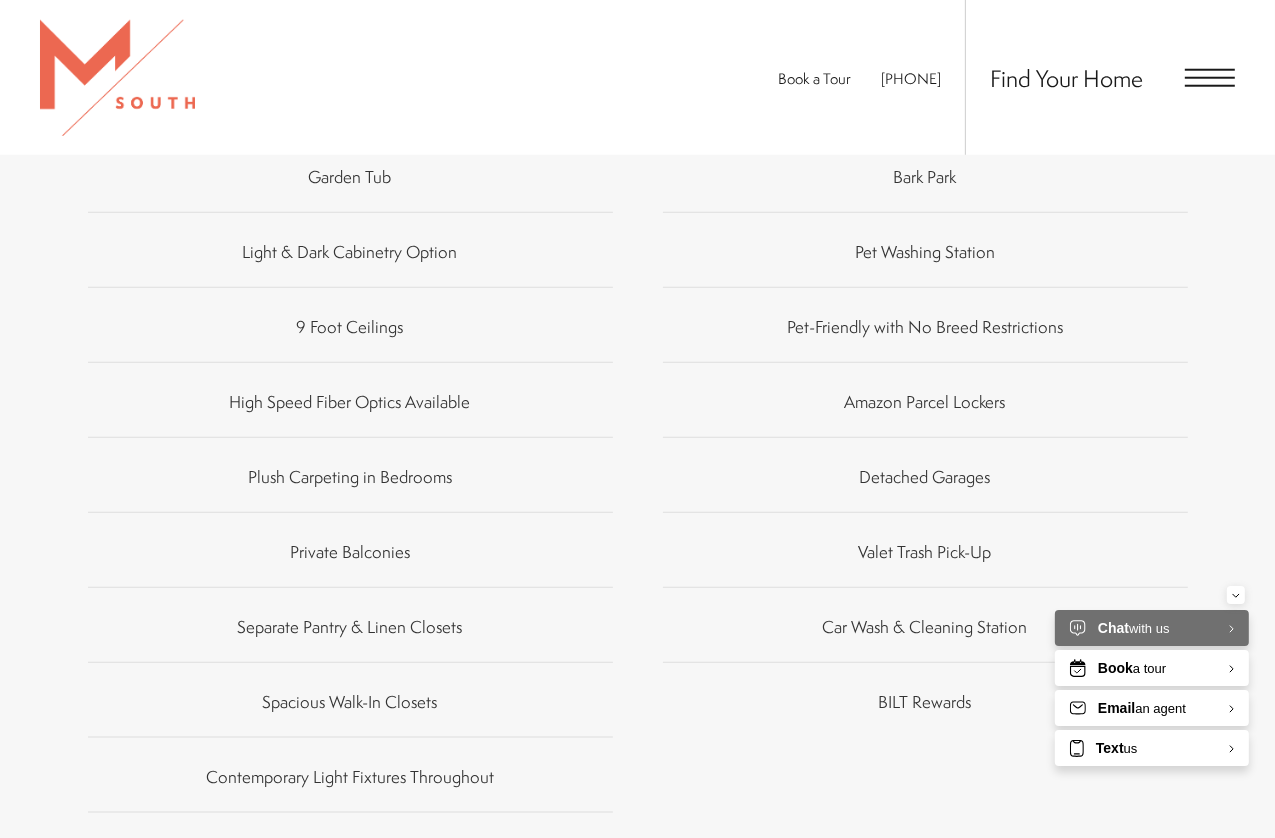 click at bounding box center (1210, 78) 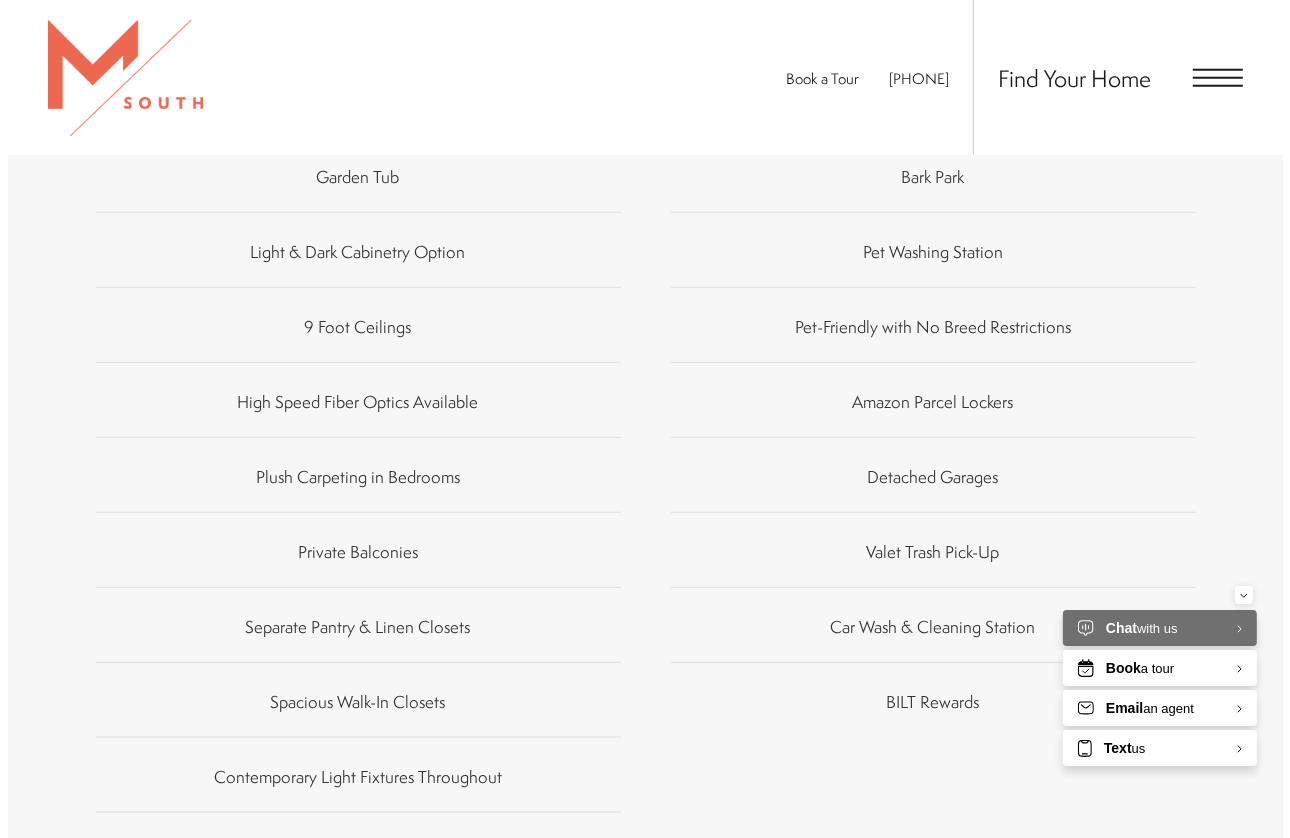 scroll, scrollTop: 0, scrollLeft: 0, axis: both 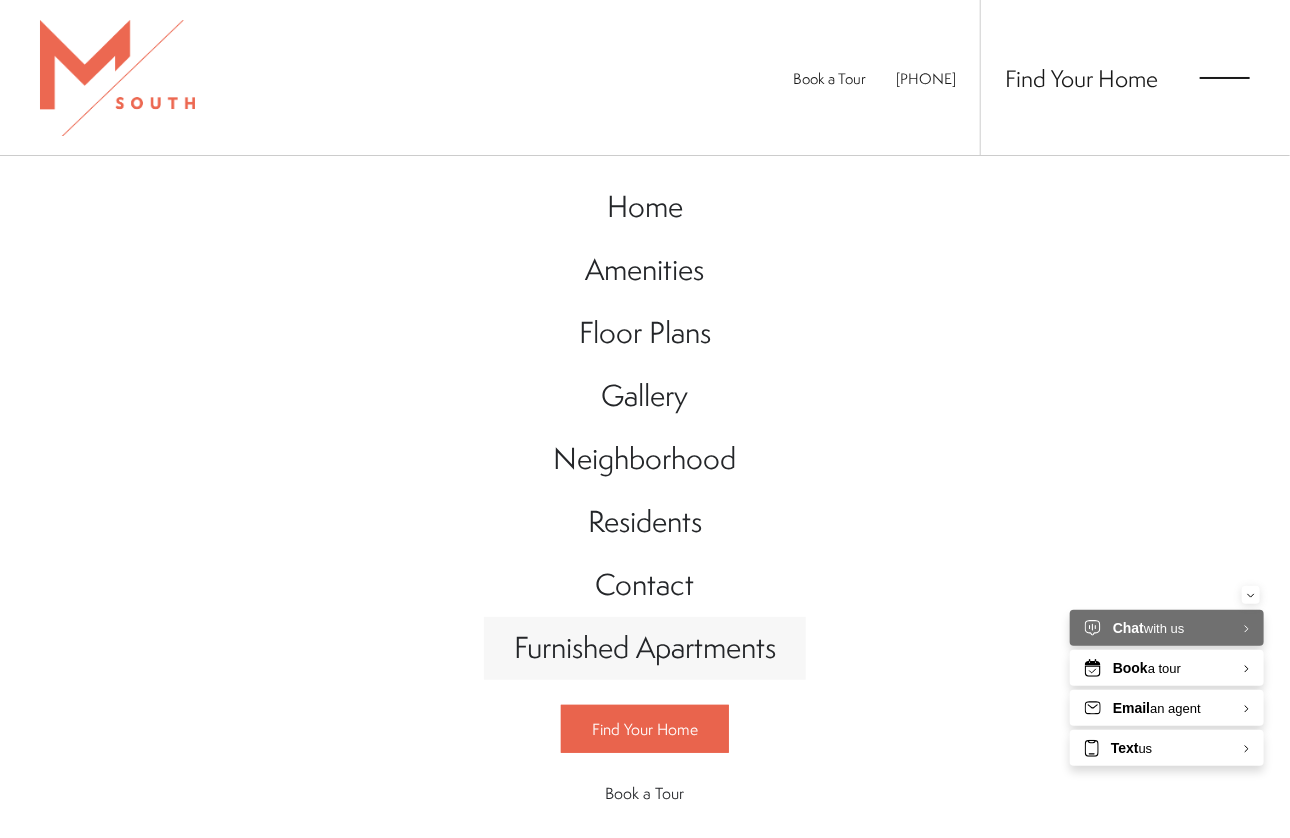 click on "Furnished Apartments" at bounding box center (645, 647) 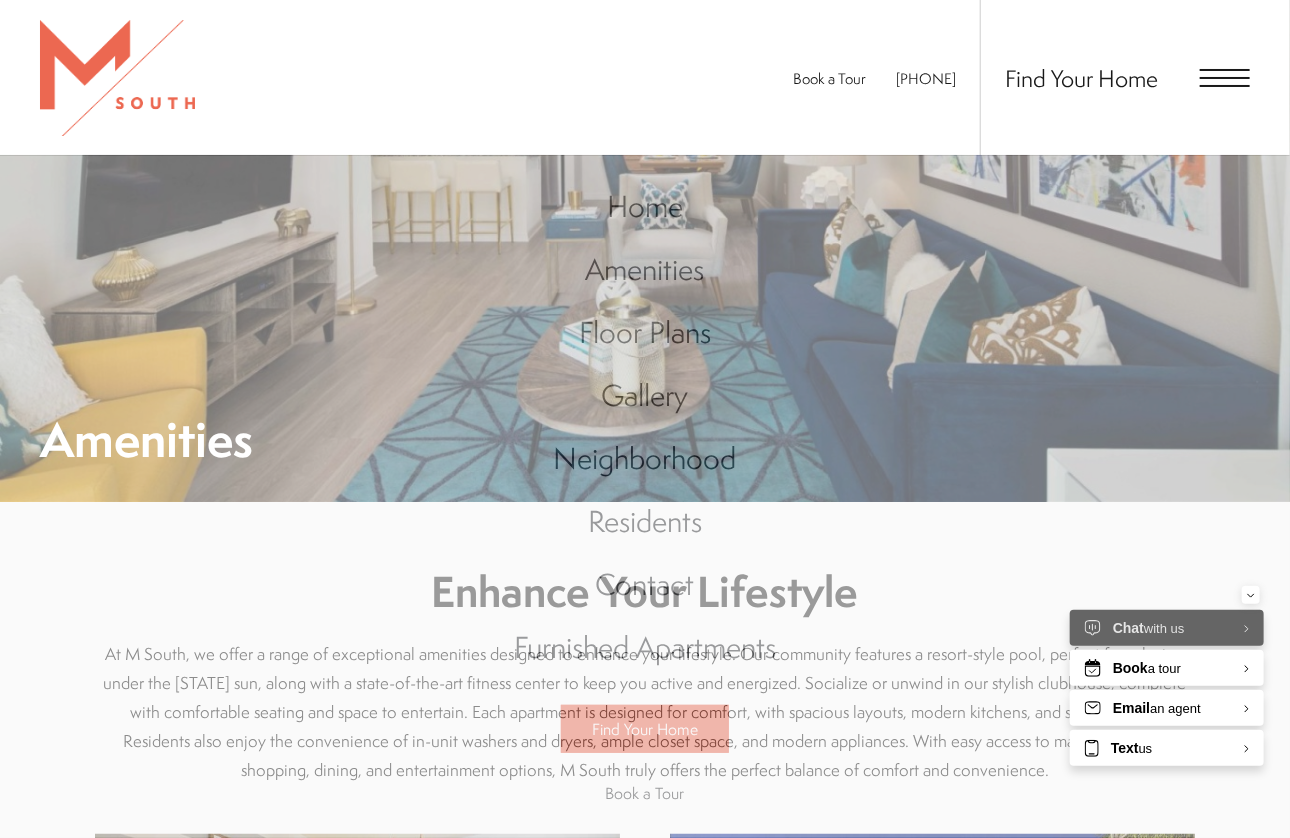 click on "Chat  with us" at bounding box center (1149, 628) 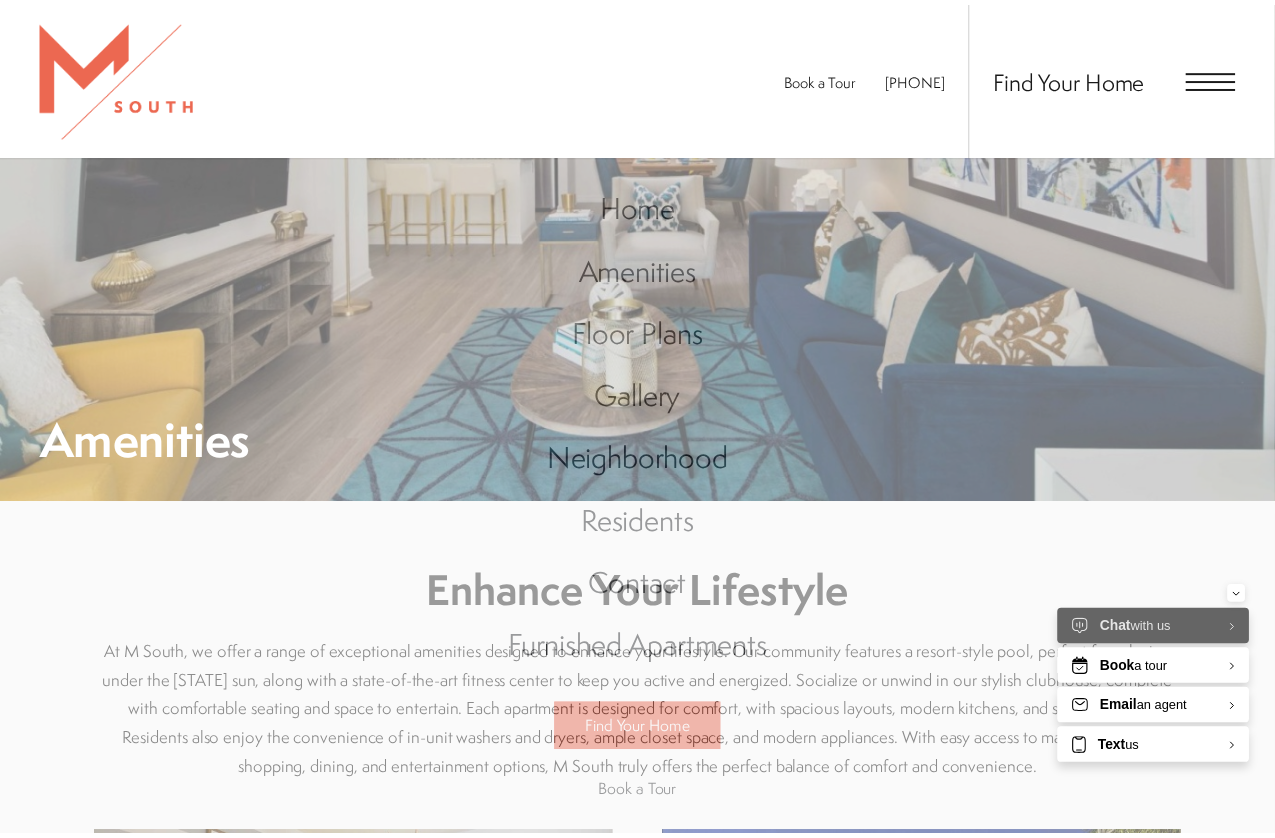 scroll, scrollTop: 1708, scrollLeft: 0, axis: vertical 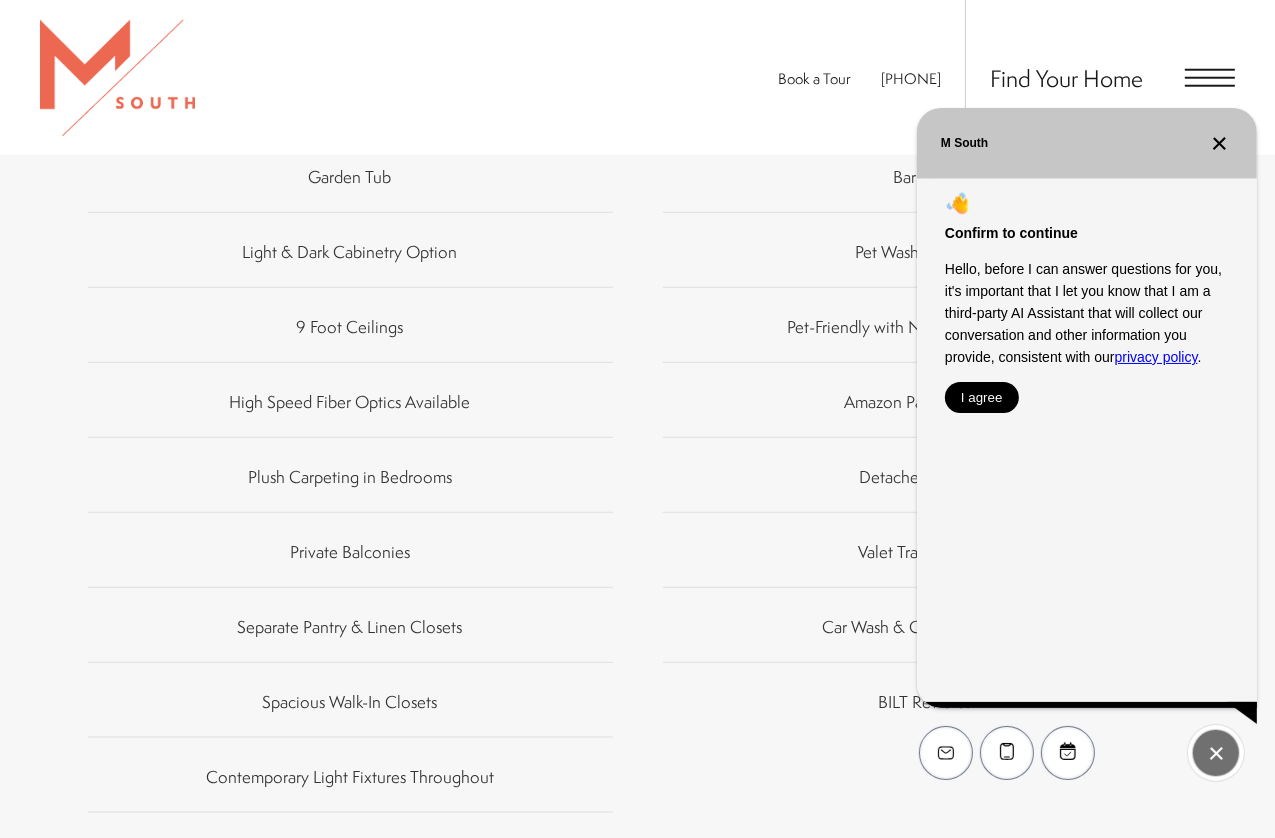 click at bounding box center [1219, 143] 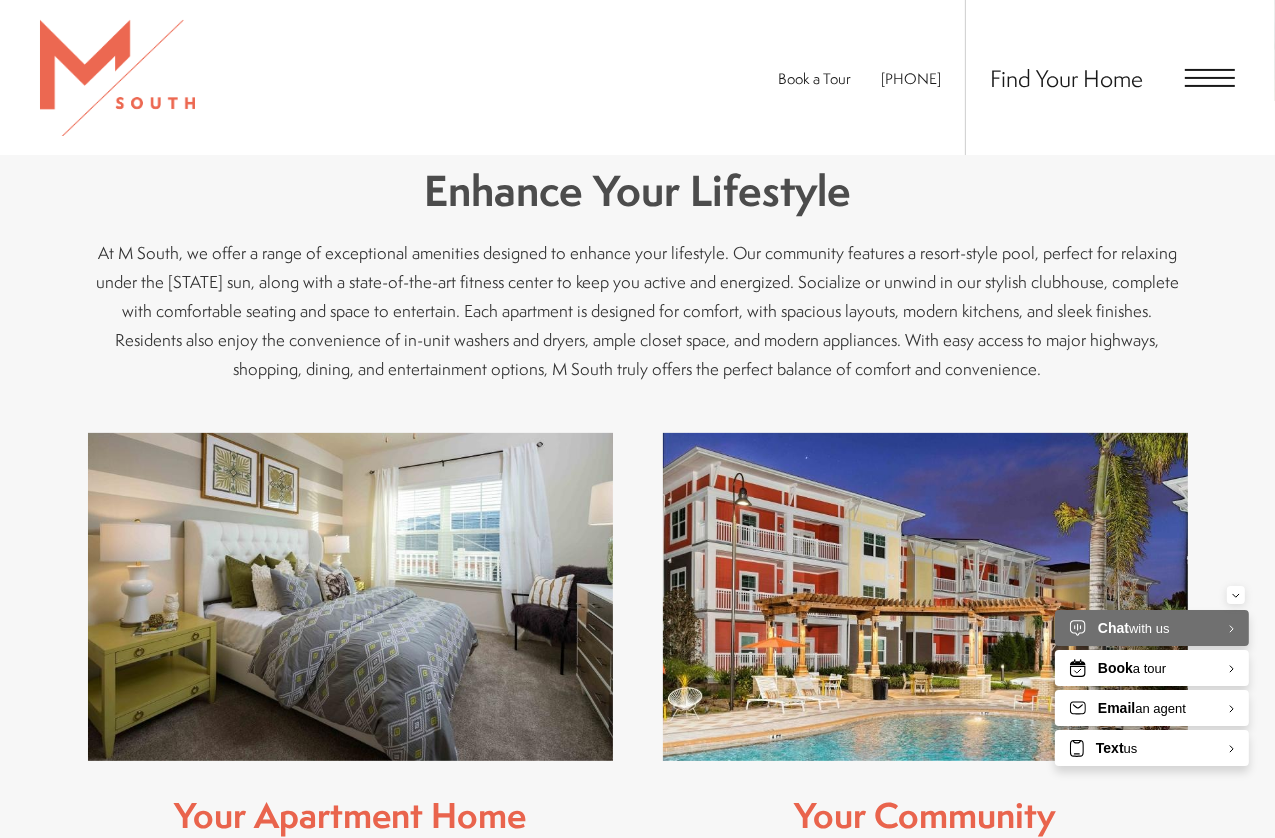 scroll, scrollTop: 393, scrollLeft: 0, axis: vertical 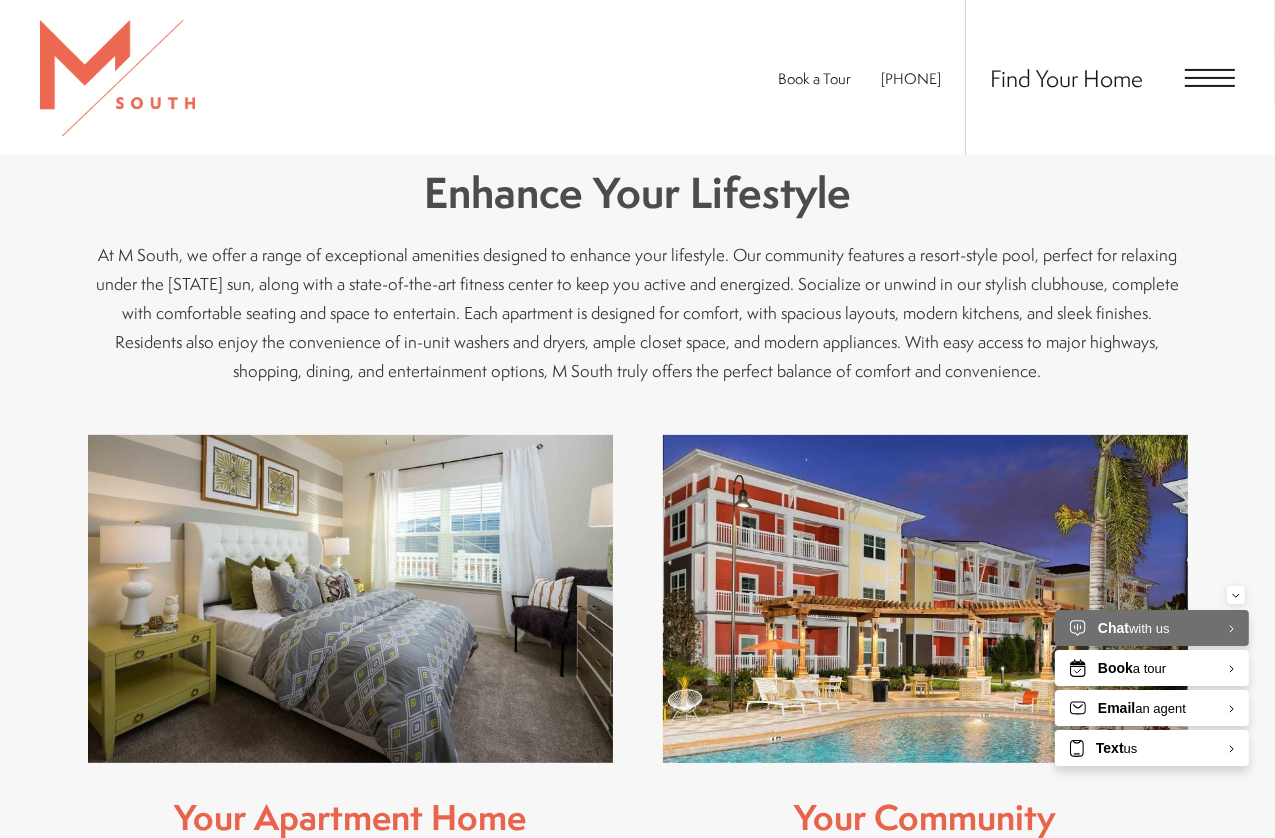 click on "Find Your Home" at bounding box center [1100, 77] 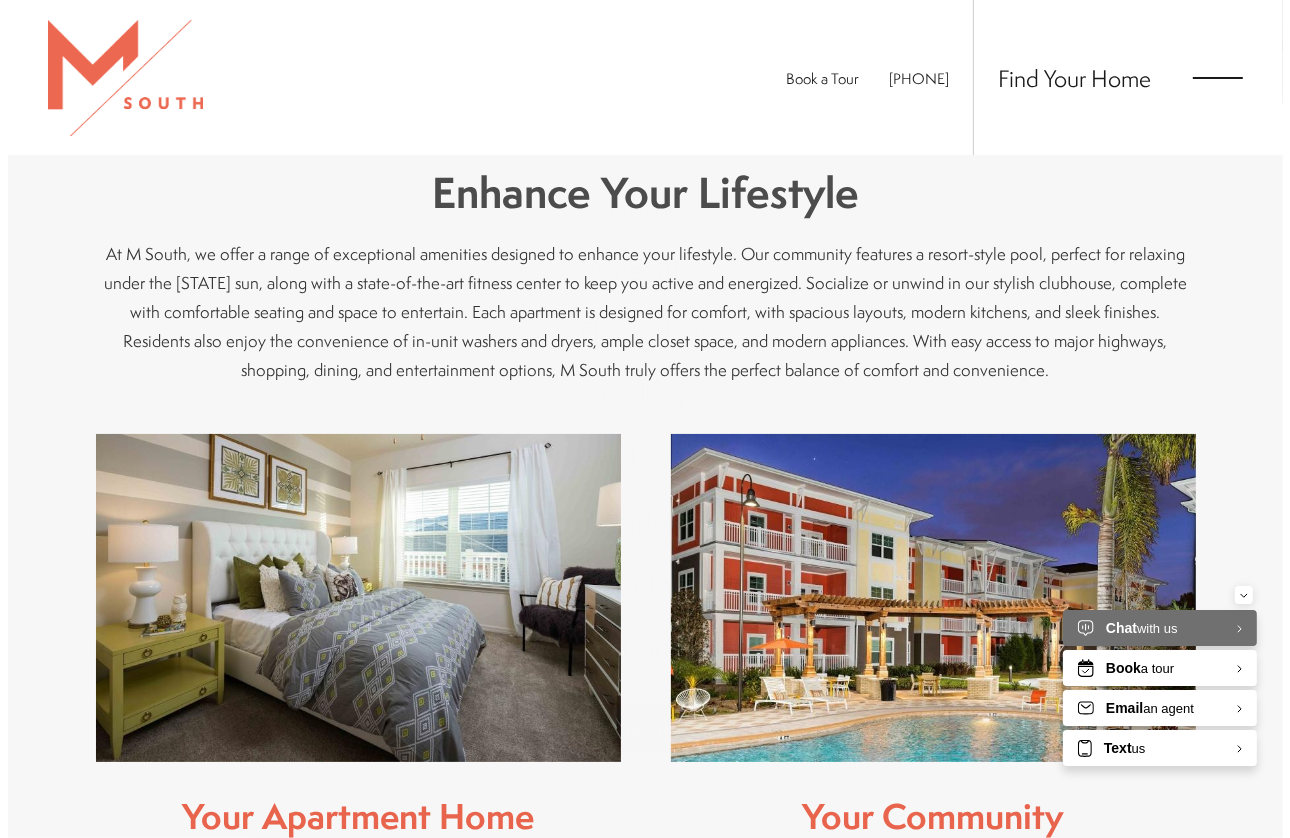scroll, scrollTop: 0, scrollLeft: 0, axis: both 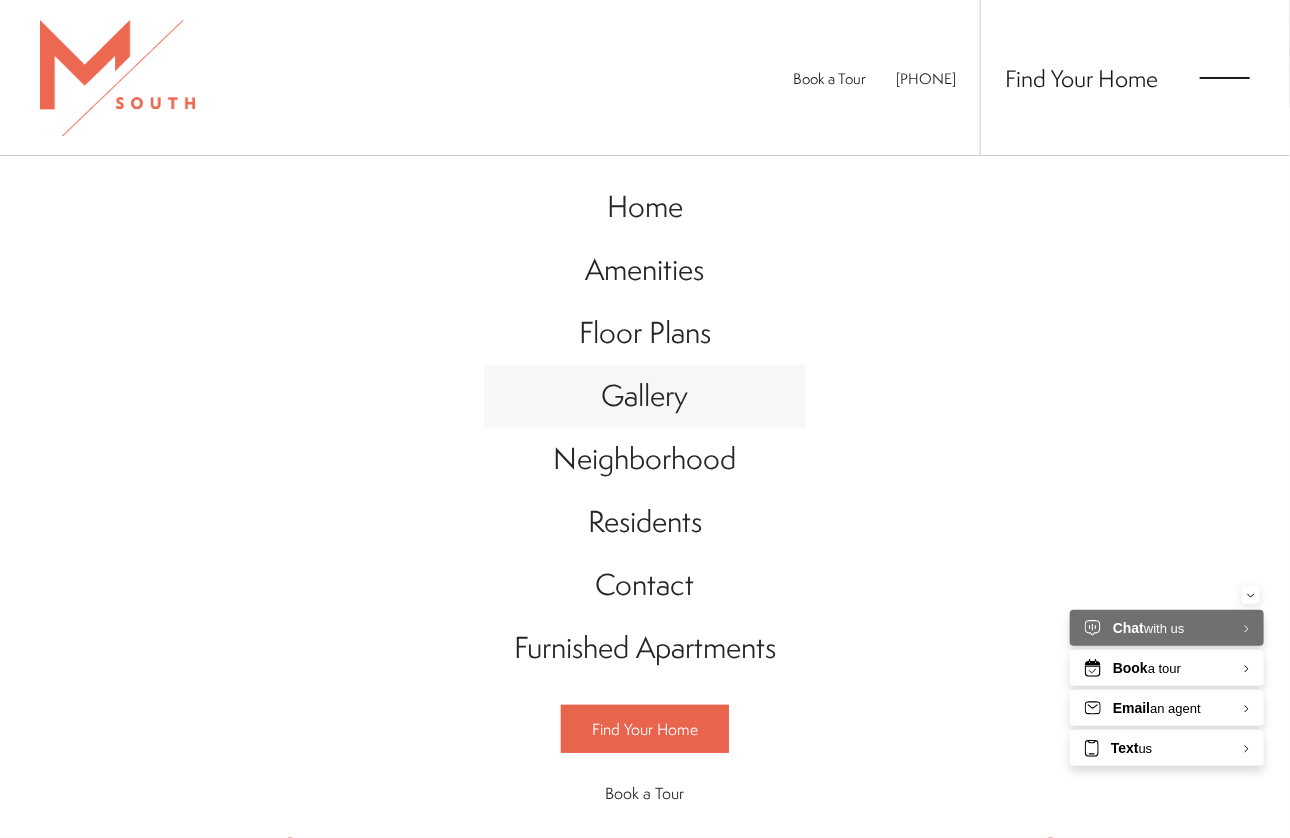 click on "Gallery" at bounding box center [645, 395] 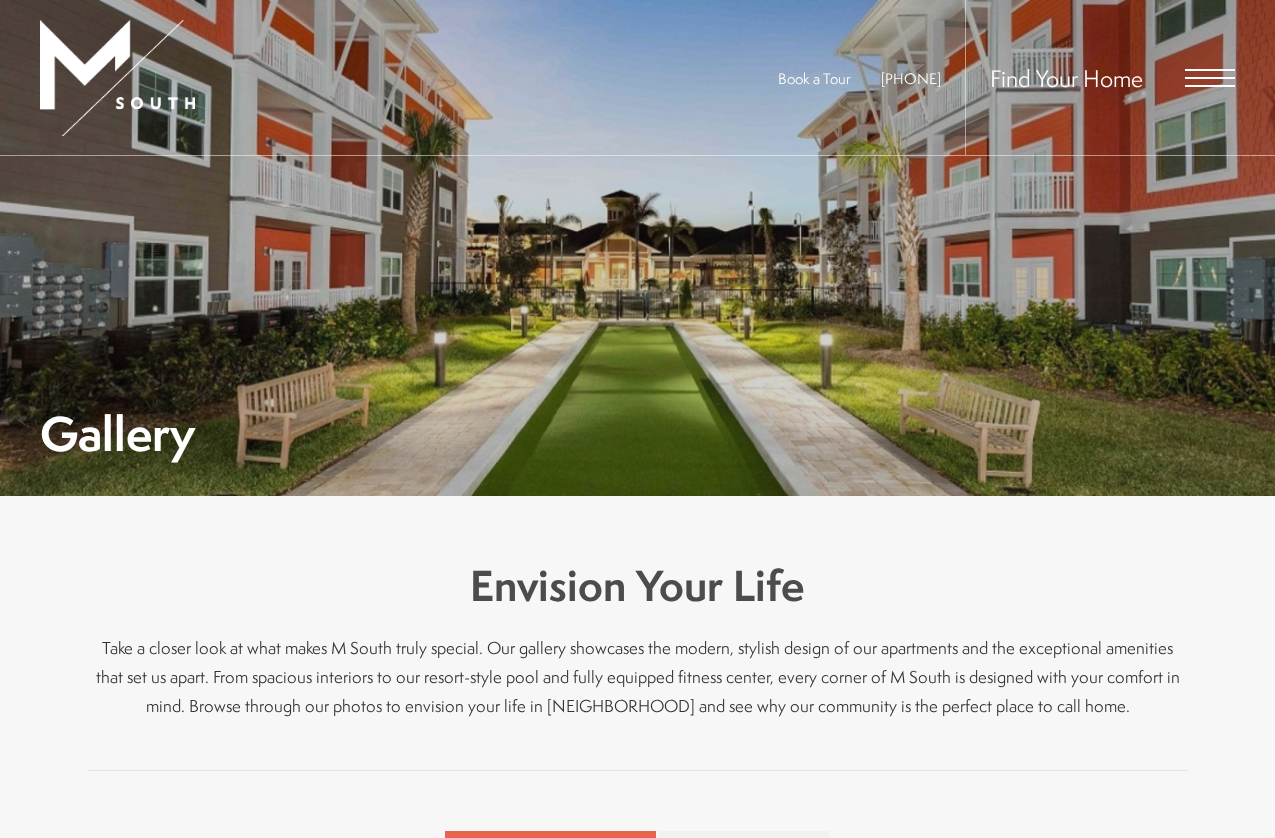 scroll, scrollTop: 0, scrollLeft: 0, axis: both 